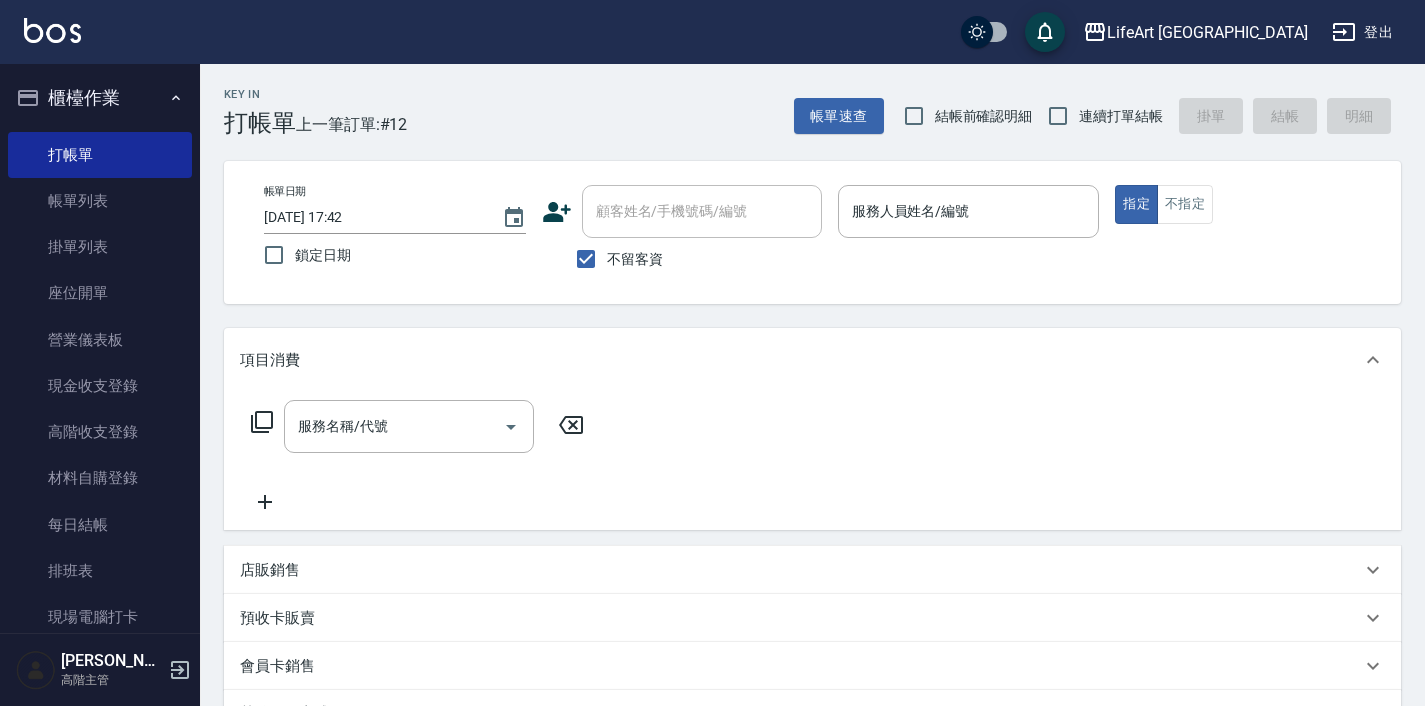 scroll, scrollTop: 45, scrollLeft: 0, axis: vertical 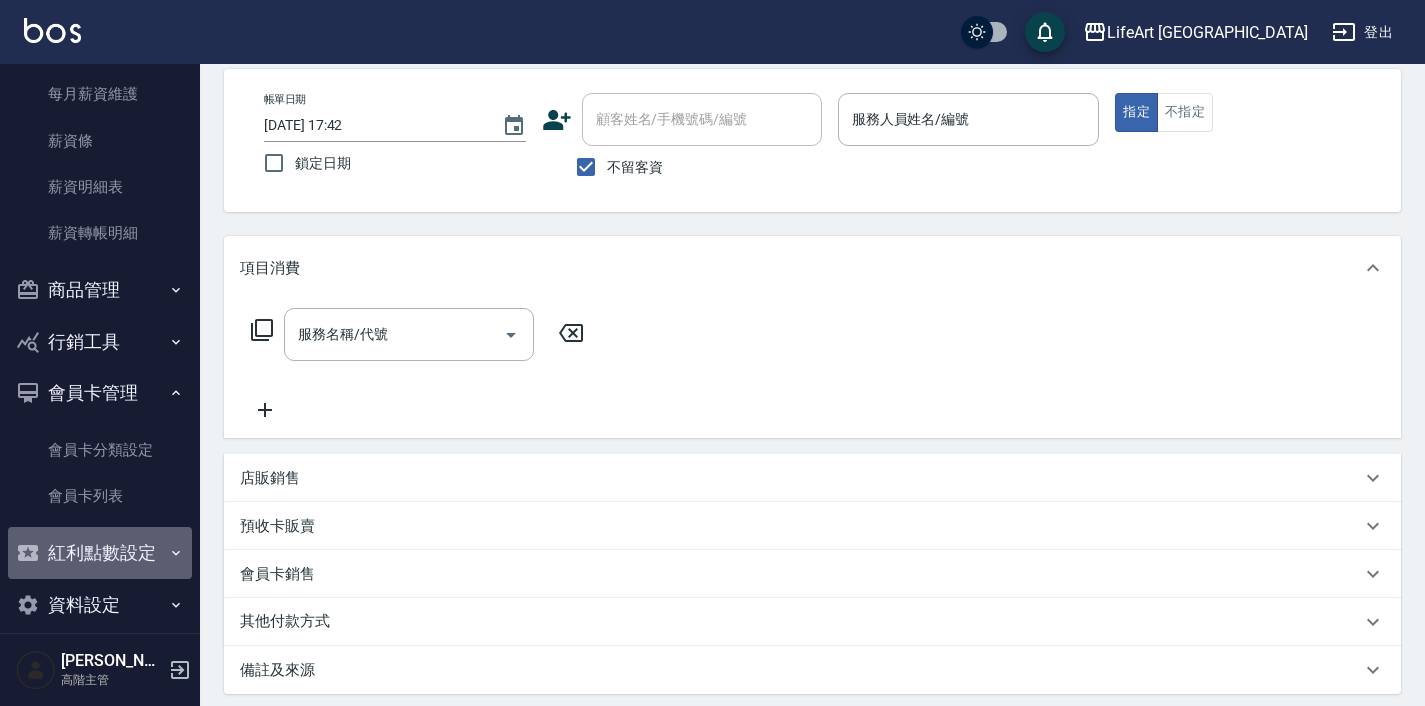 click on "紅利點數設定" at bounding box center [100, 553] 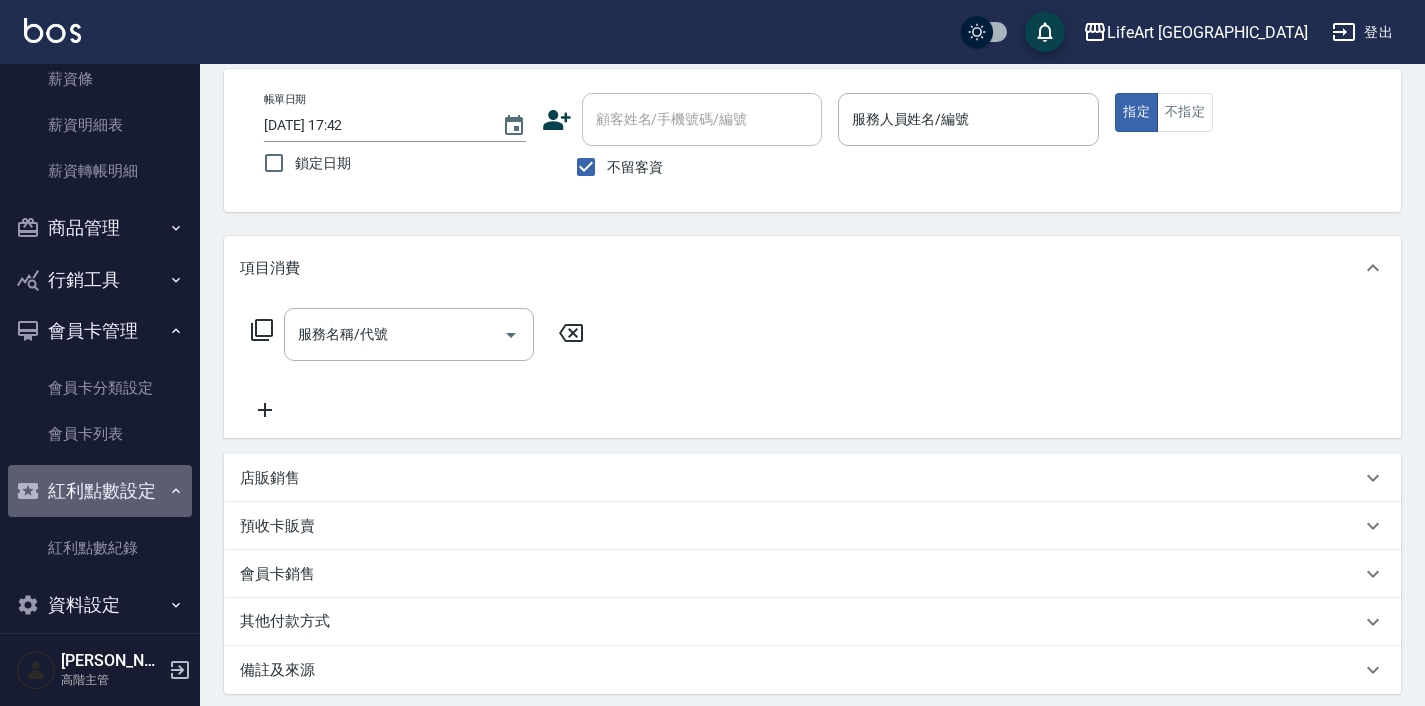 click on "紅利點數設定" at bounding box center (100, 491) 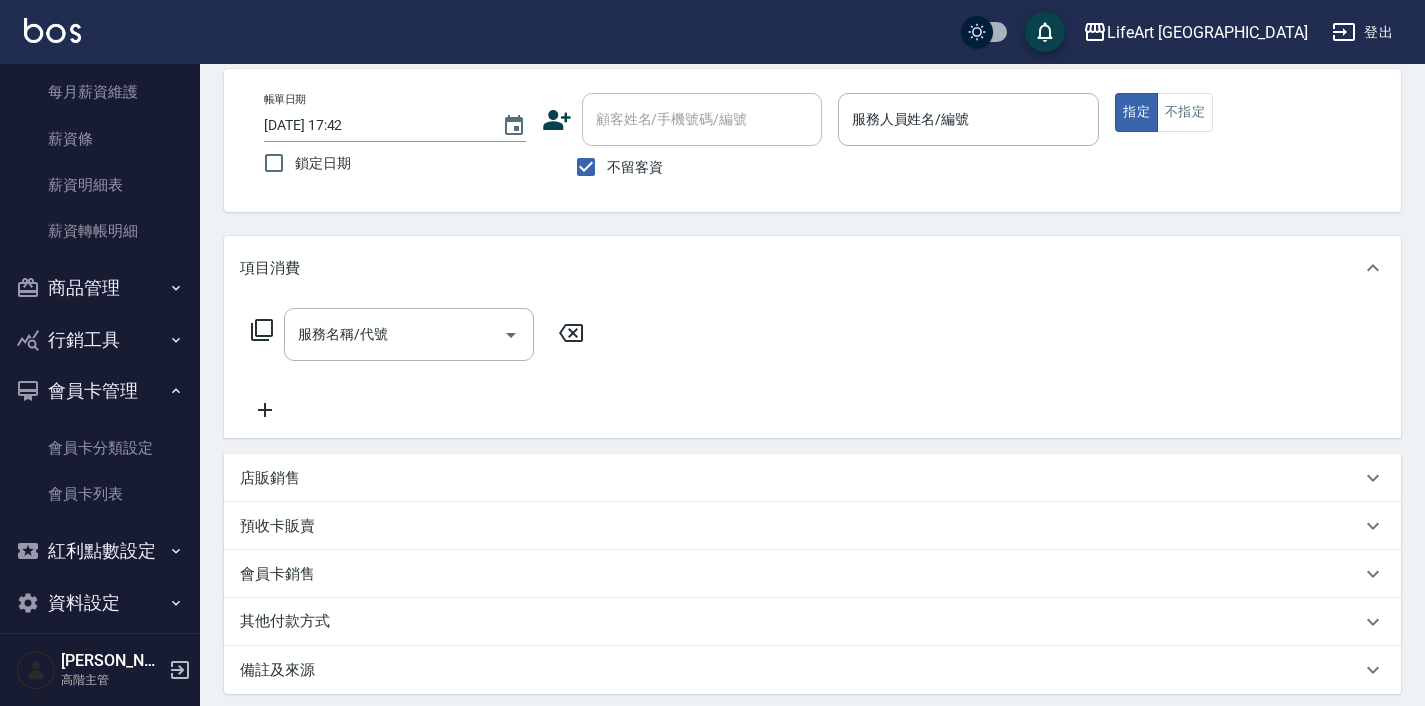 scroll, scrollTop: 3027, scrollLeft: 0, axis: vertical 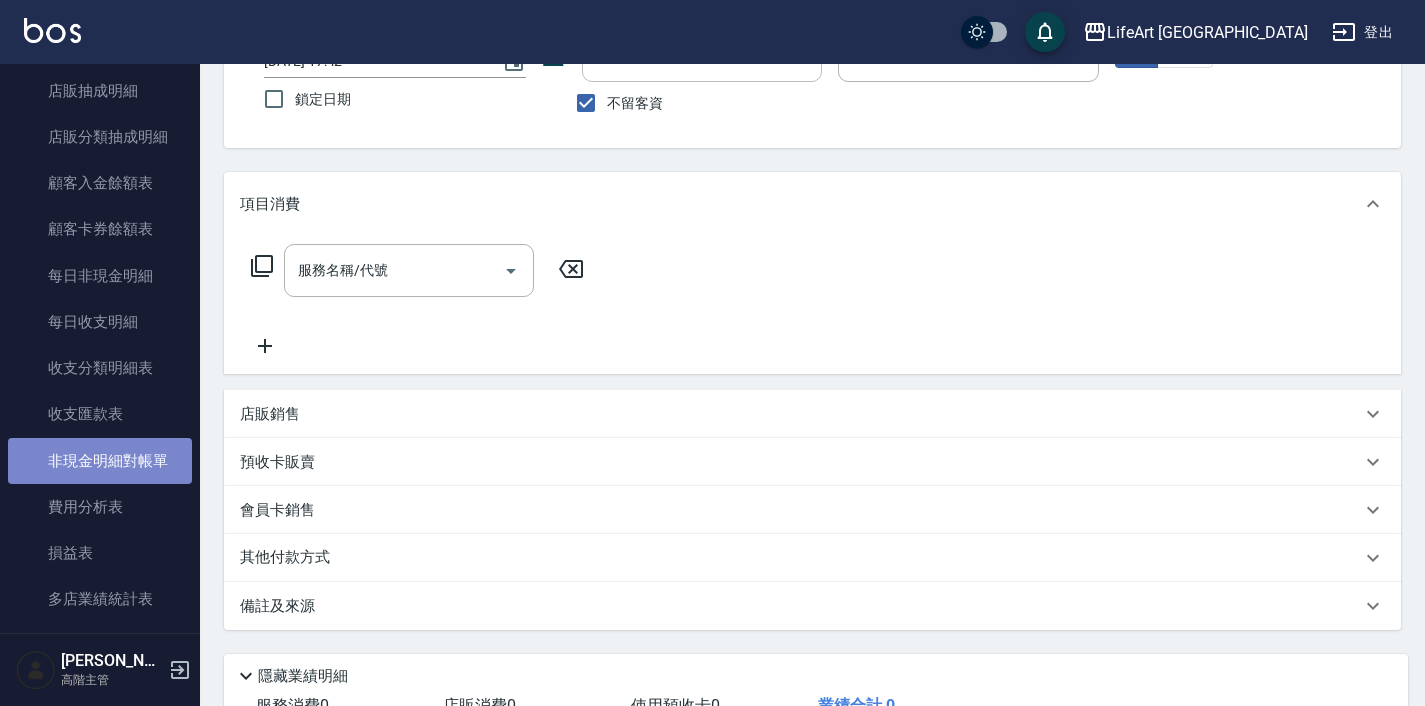 click on "非現金明細對帳單" at bounding box center [100, 461] 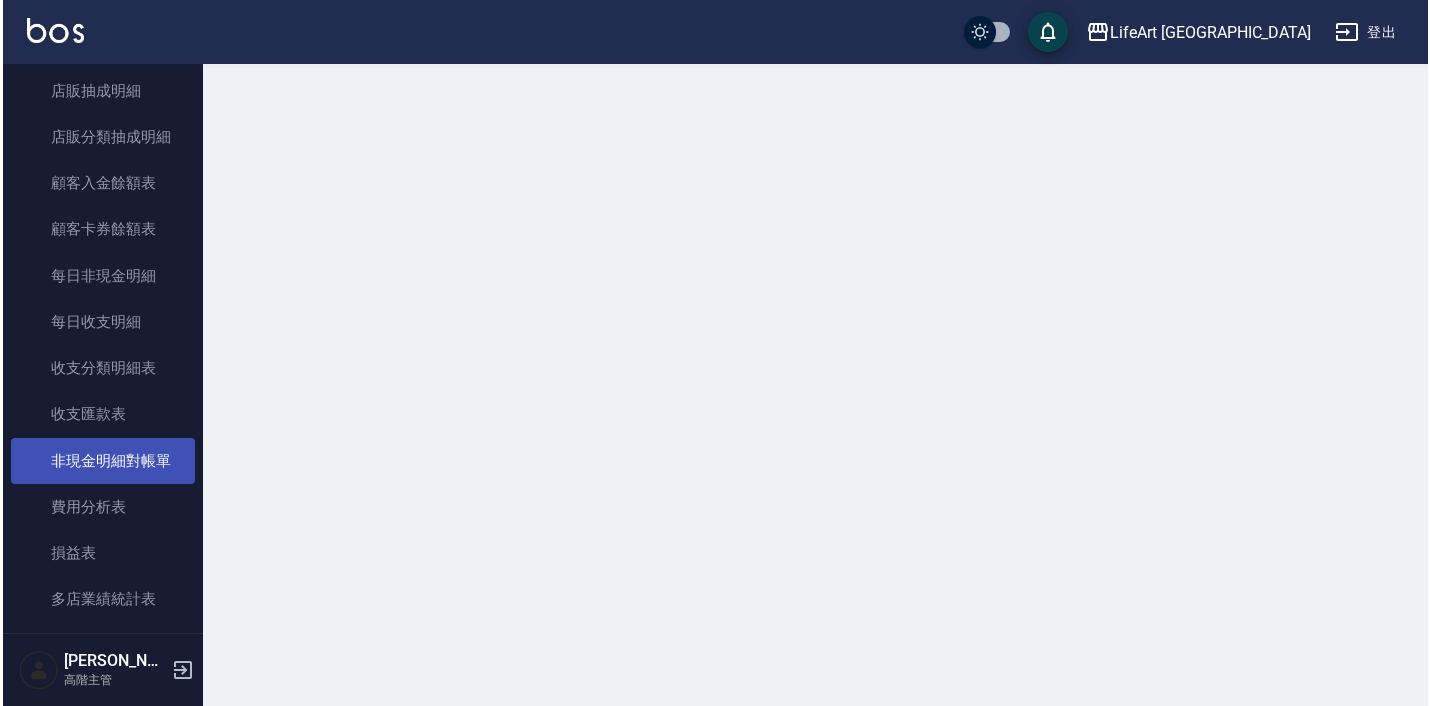 scroll, scrollTop: 0, scrollLeft: 0, axis: both 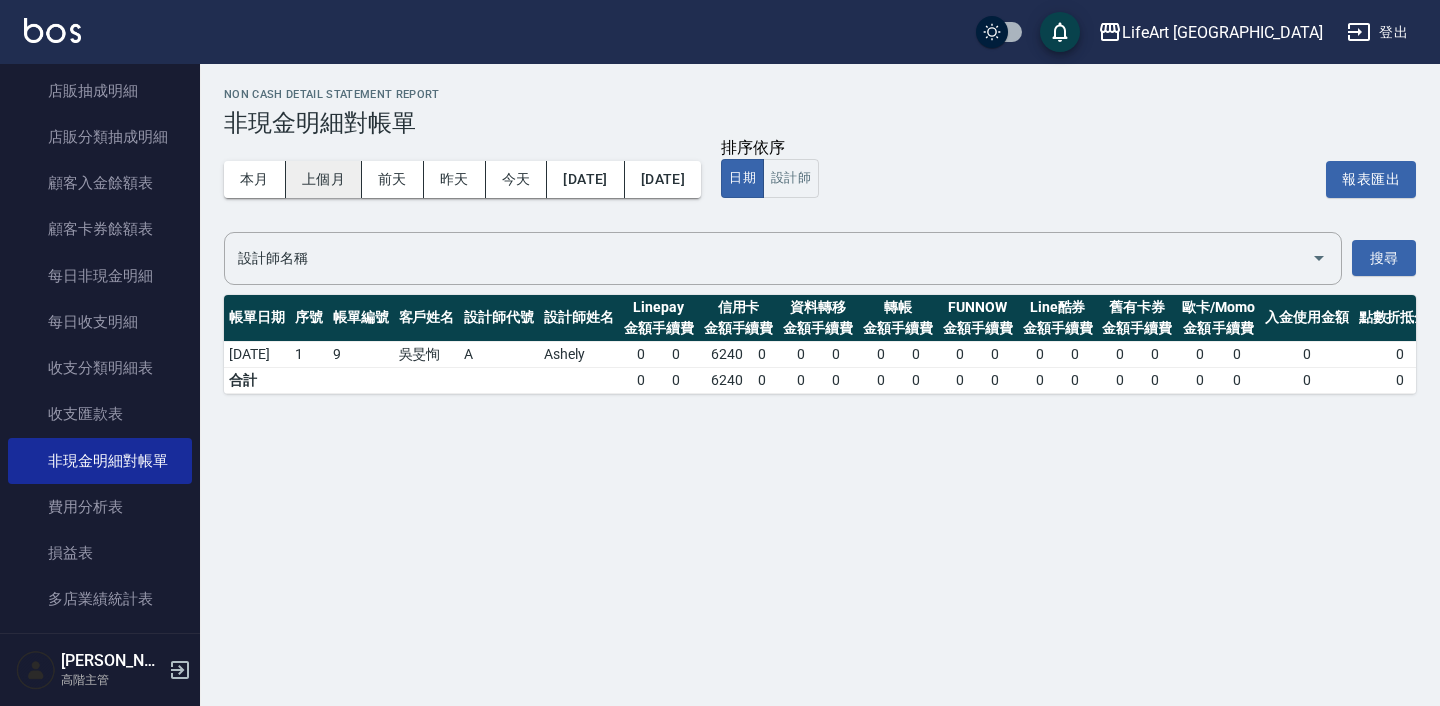 click on "上個月" at bounding box center [324, 179] 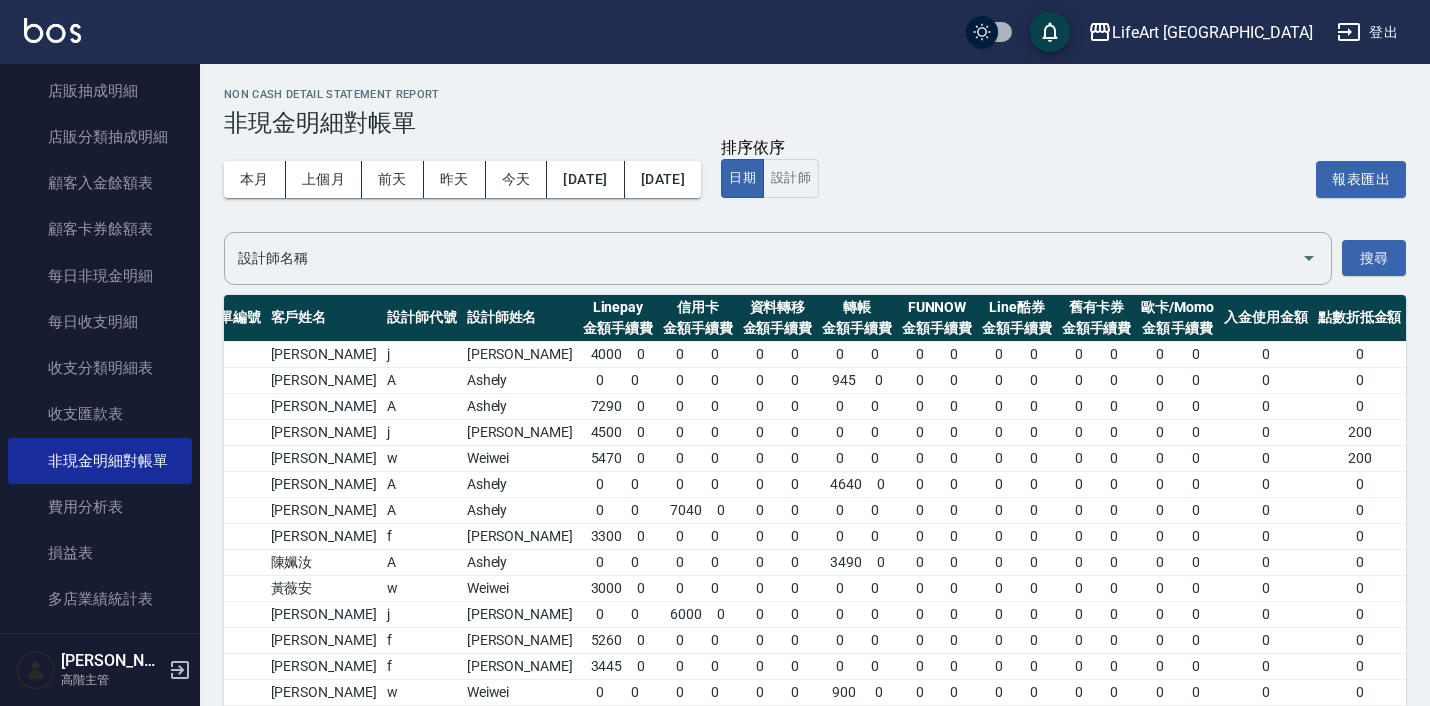 scroll, scrollTop: 0, scrollLeft: 139, axis: horizontal 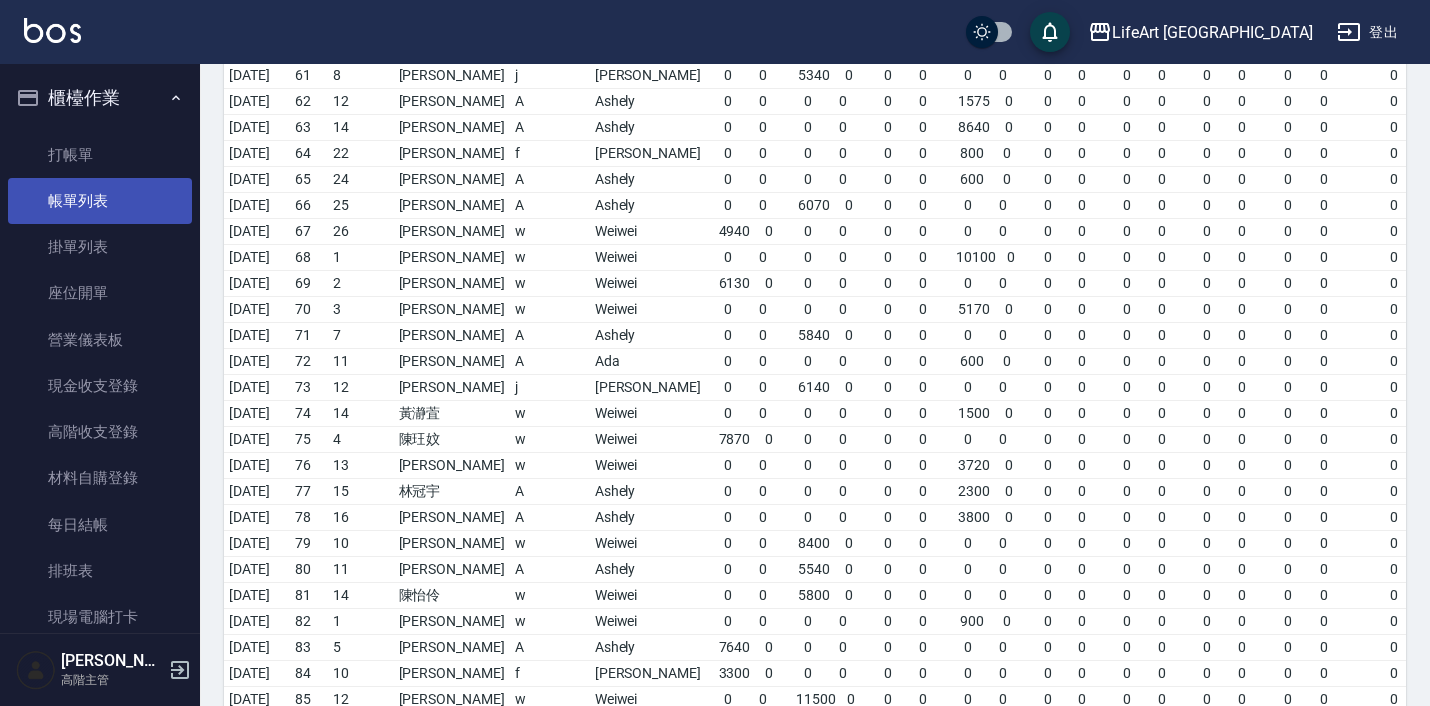 click on "帳單列表" at bounding box center (100, 201) 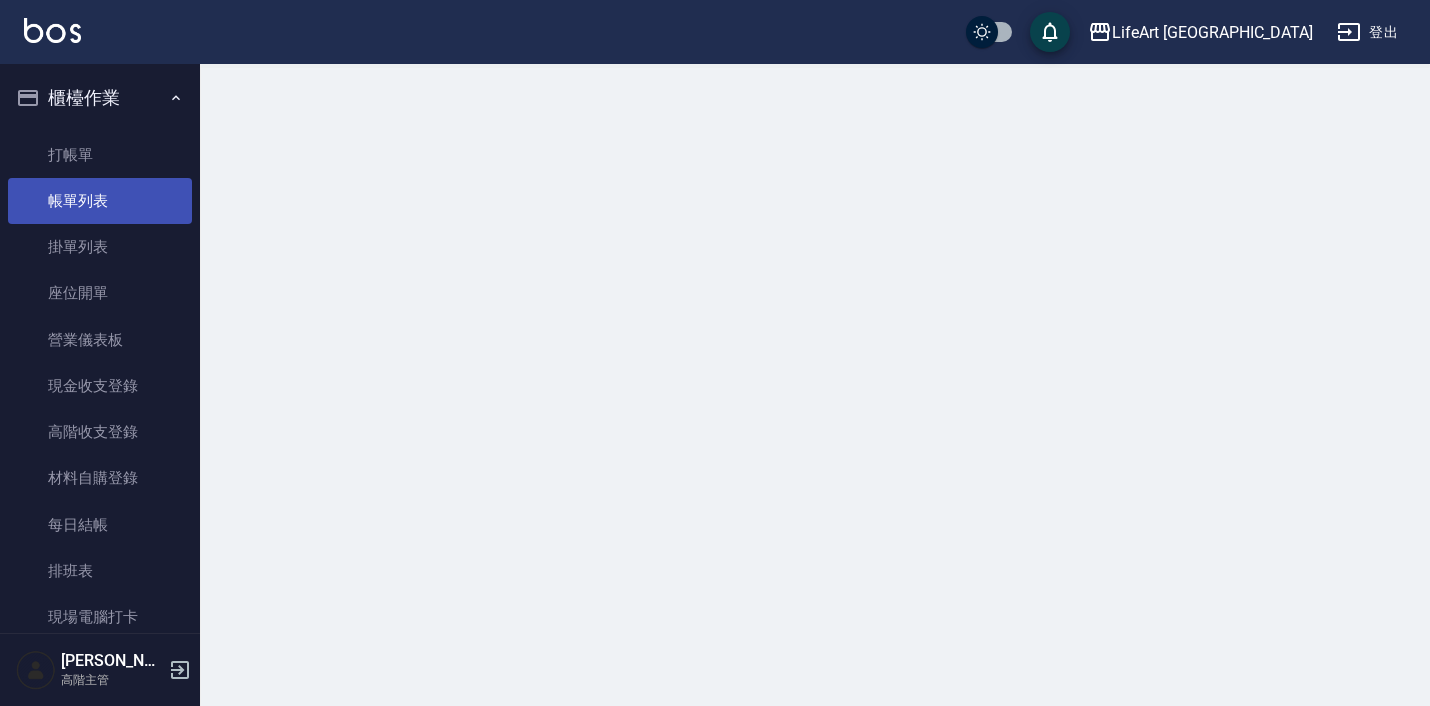 click on "帳單列表" at bounding box center (100, 201) 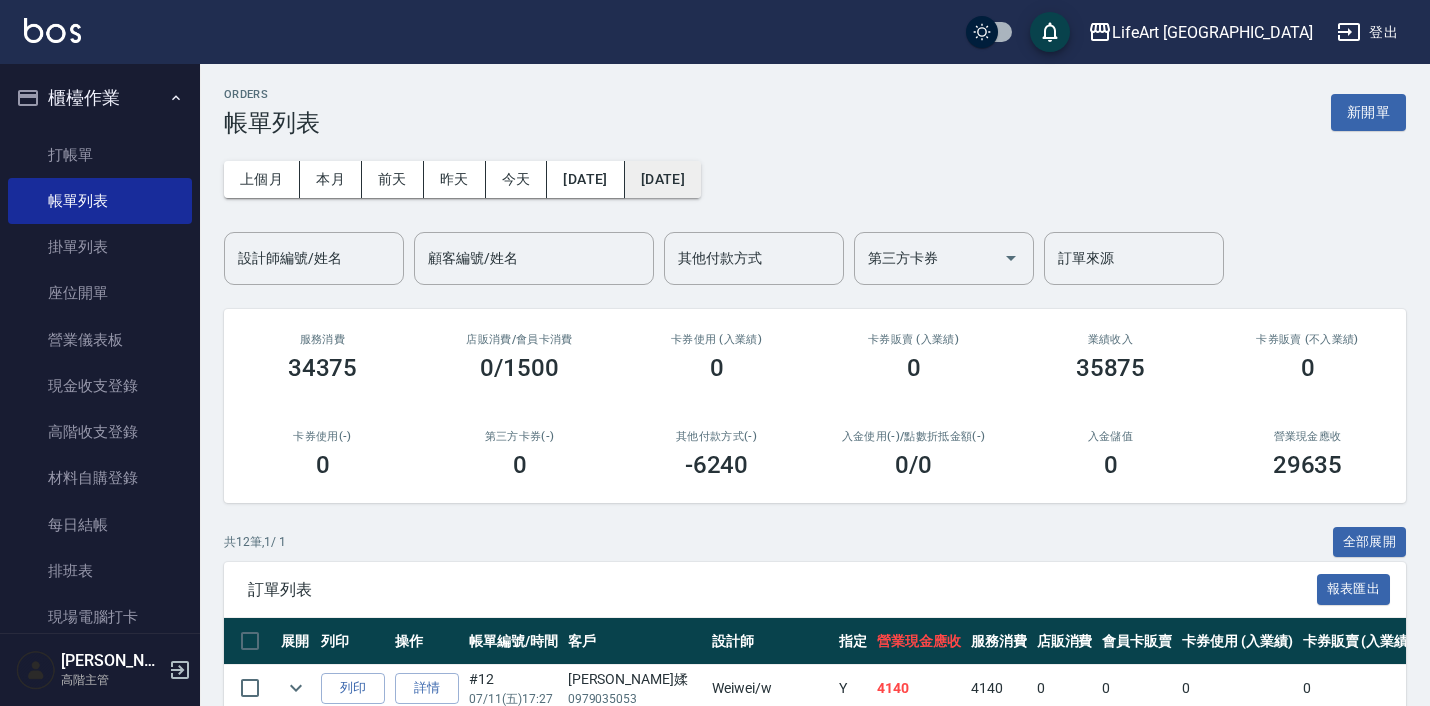 click on "2025/07/11" at bounding box center (663, 179) 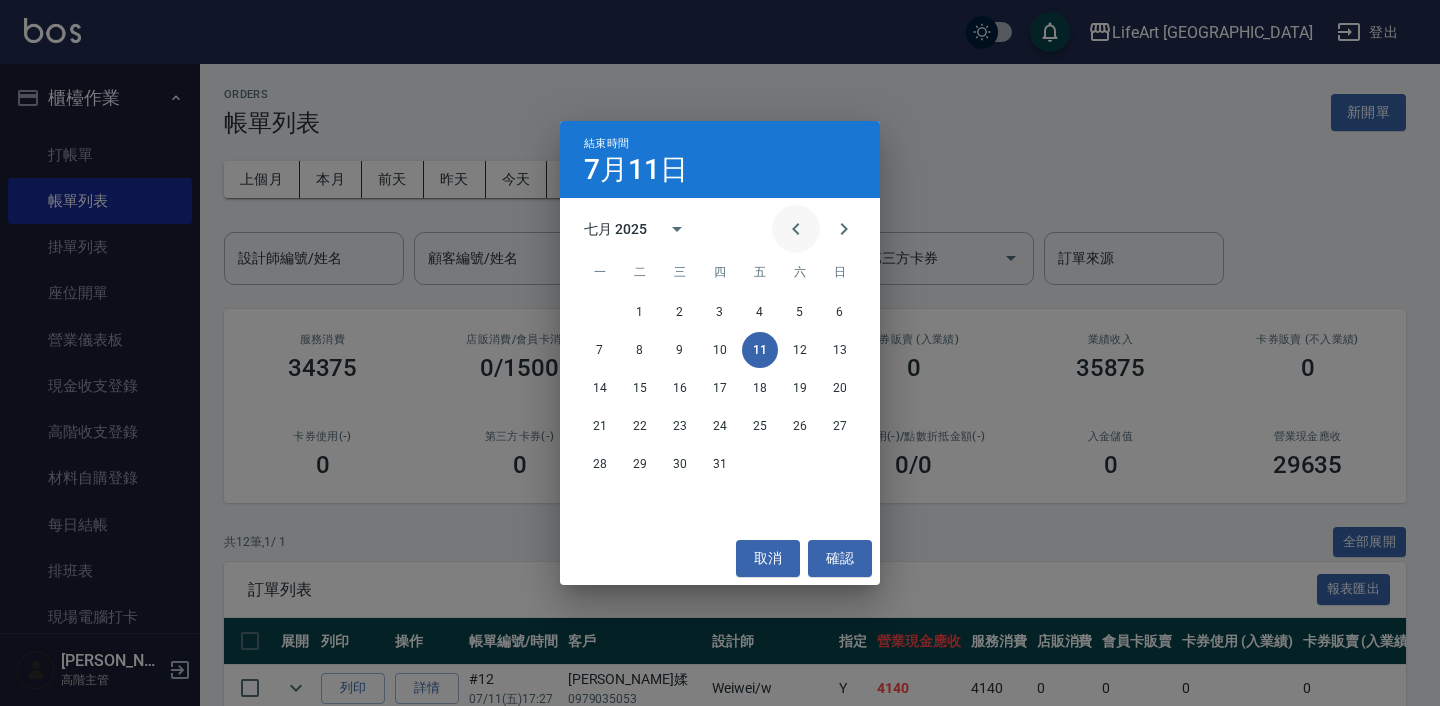 click 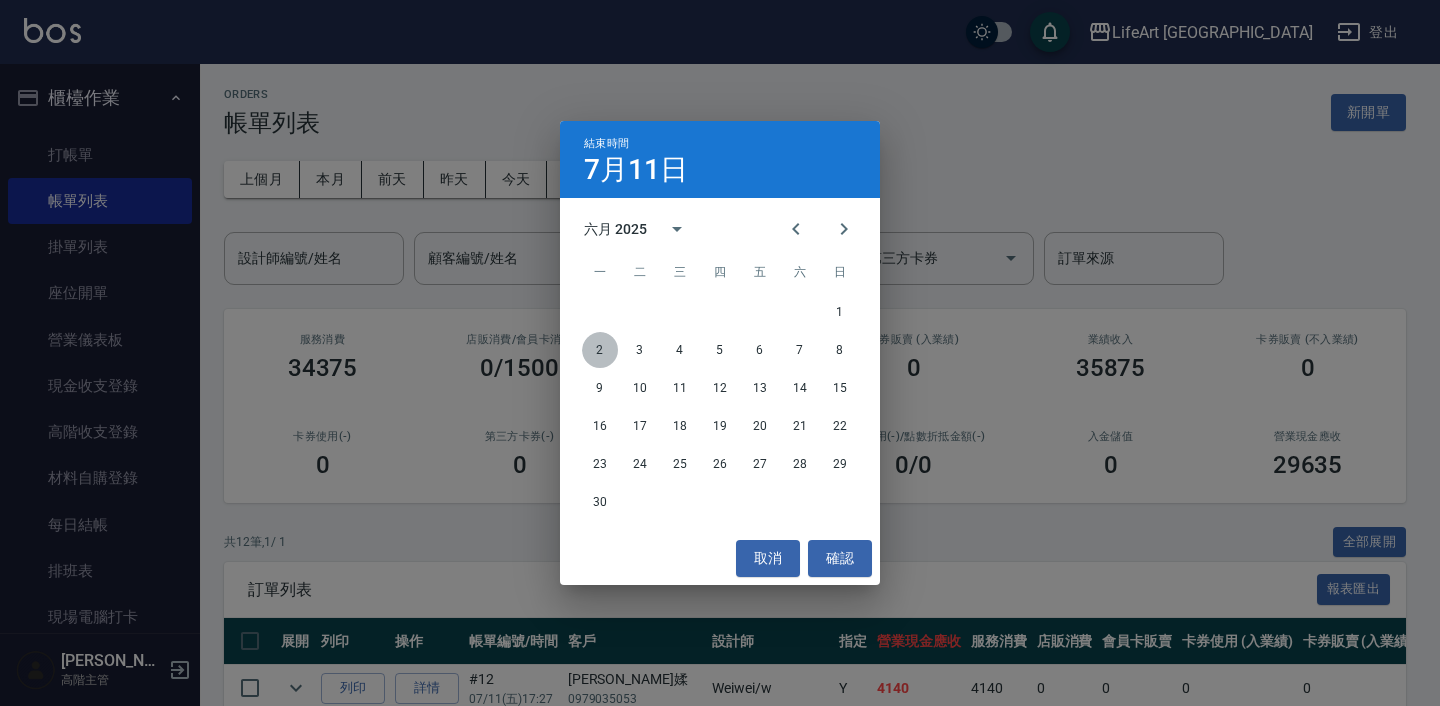 click on "2" at bounding box center (600, 350) 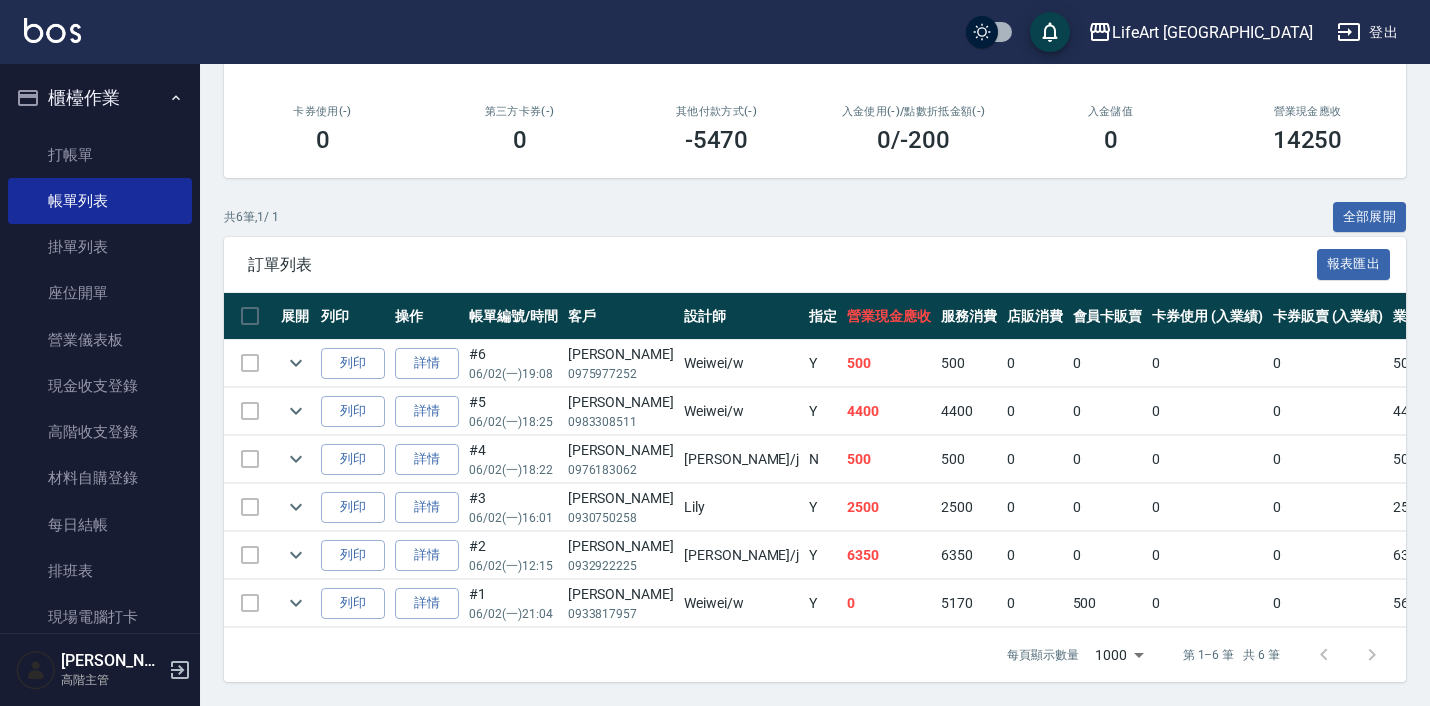scroll, scrollTop: 338, scrollLeft: 0, axis: vertical 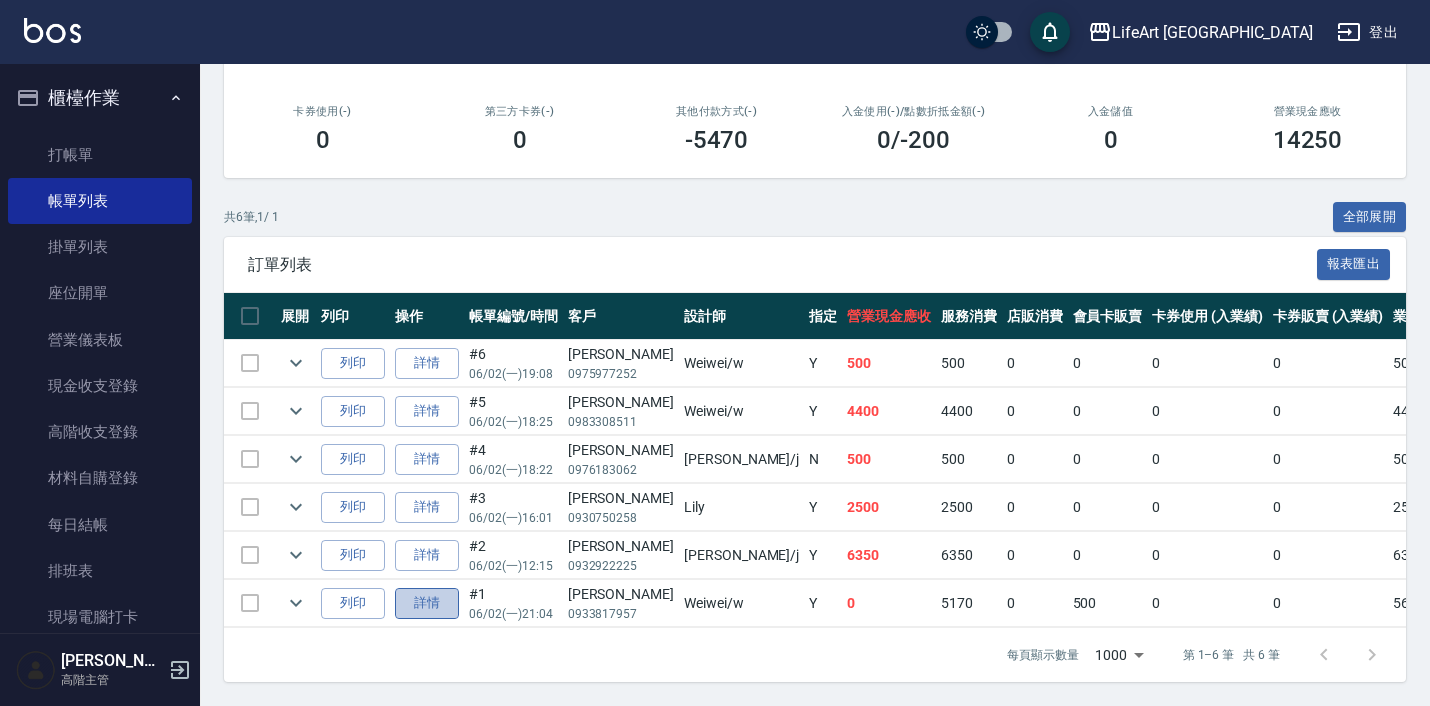 click on "詳情" at bounding box center [427, 603] 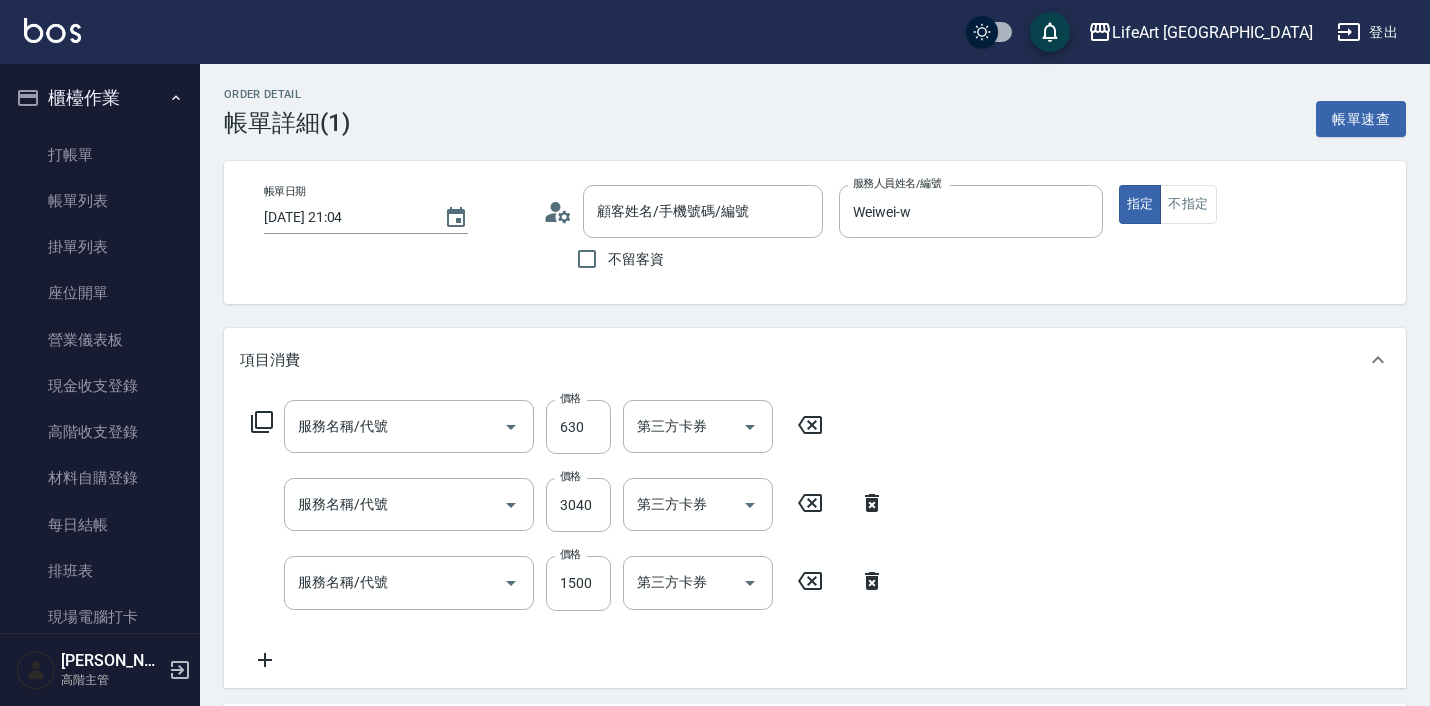 type on "2025/06/02 21:04" 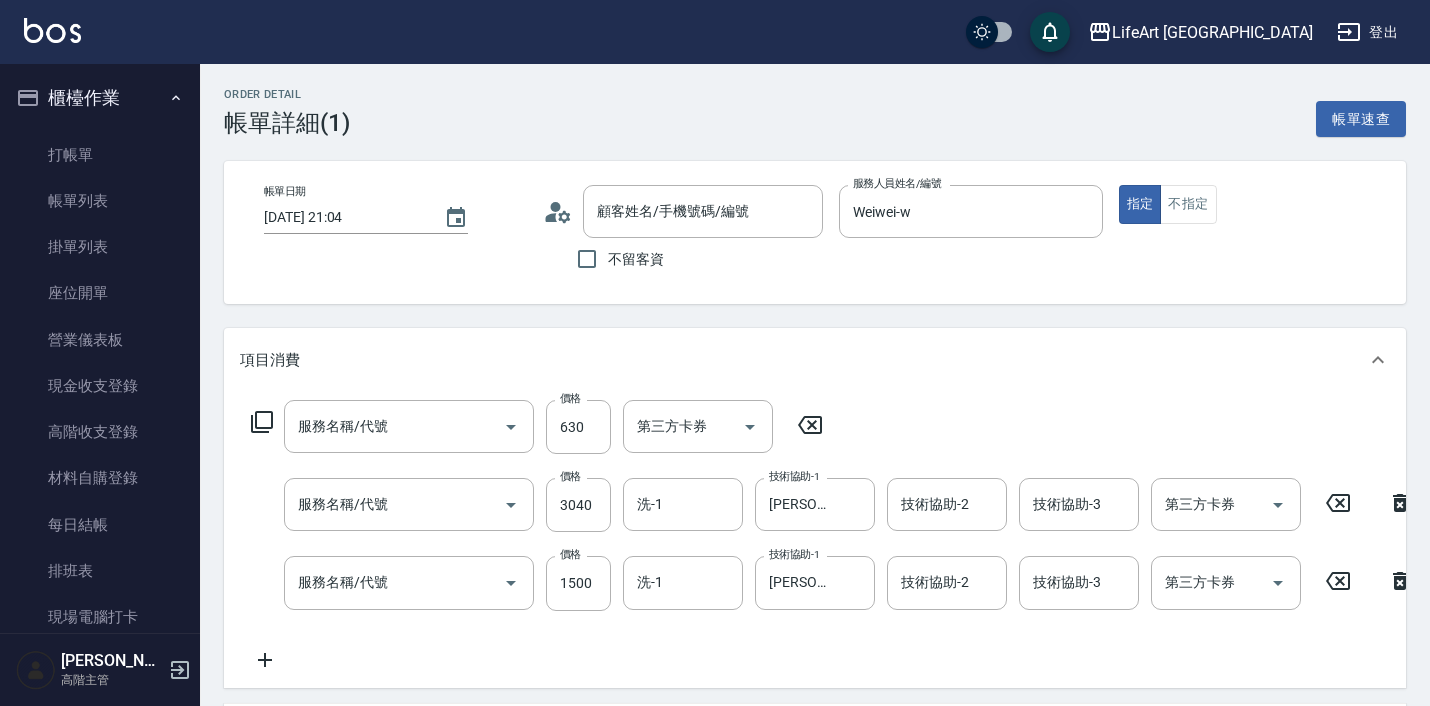 type on "201 剪髮(201)" 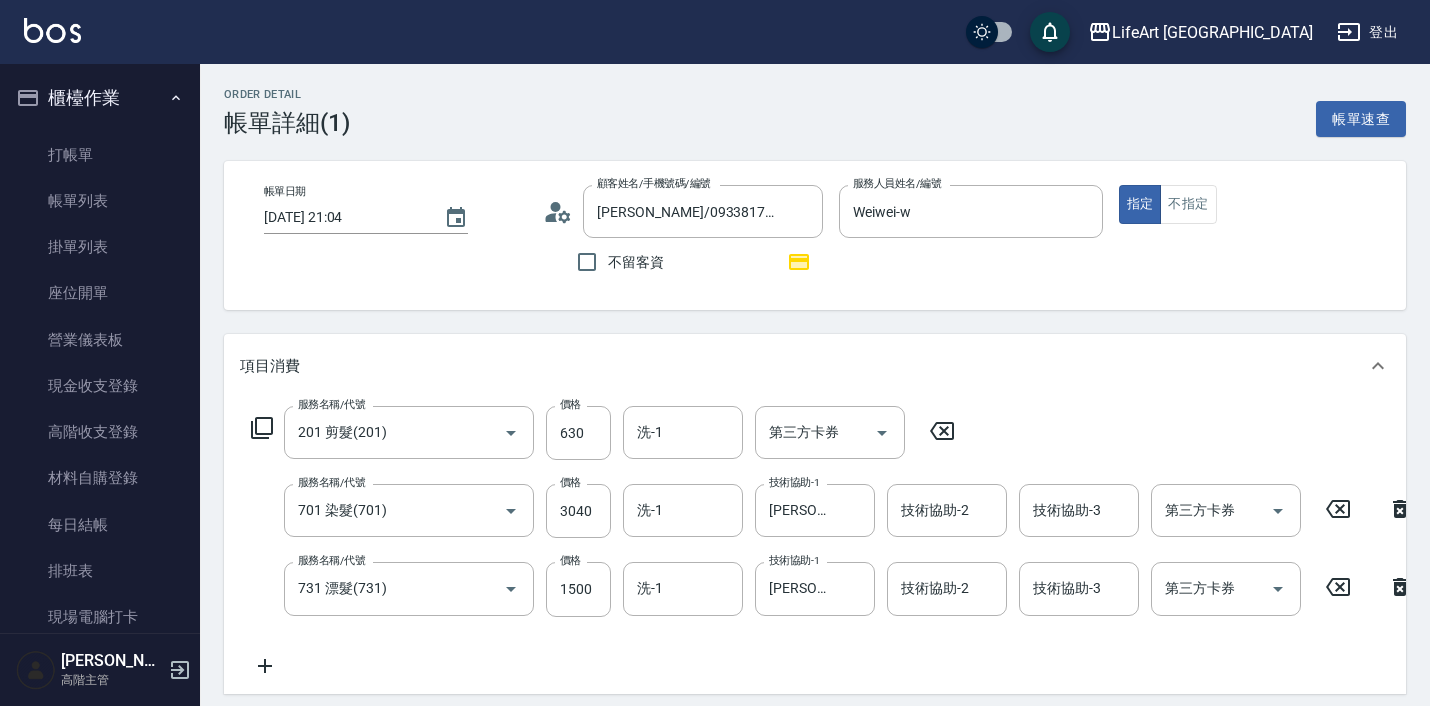 type on "林怡辰/0933817957/" 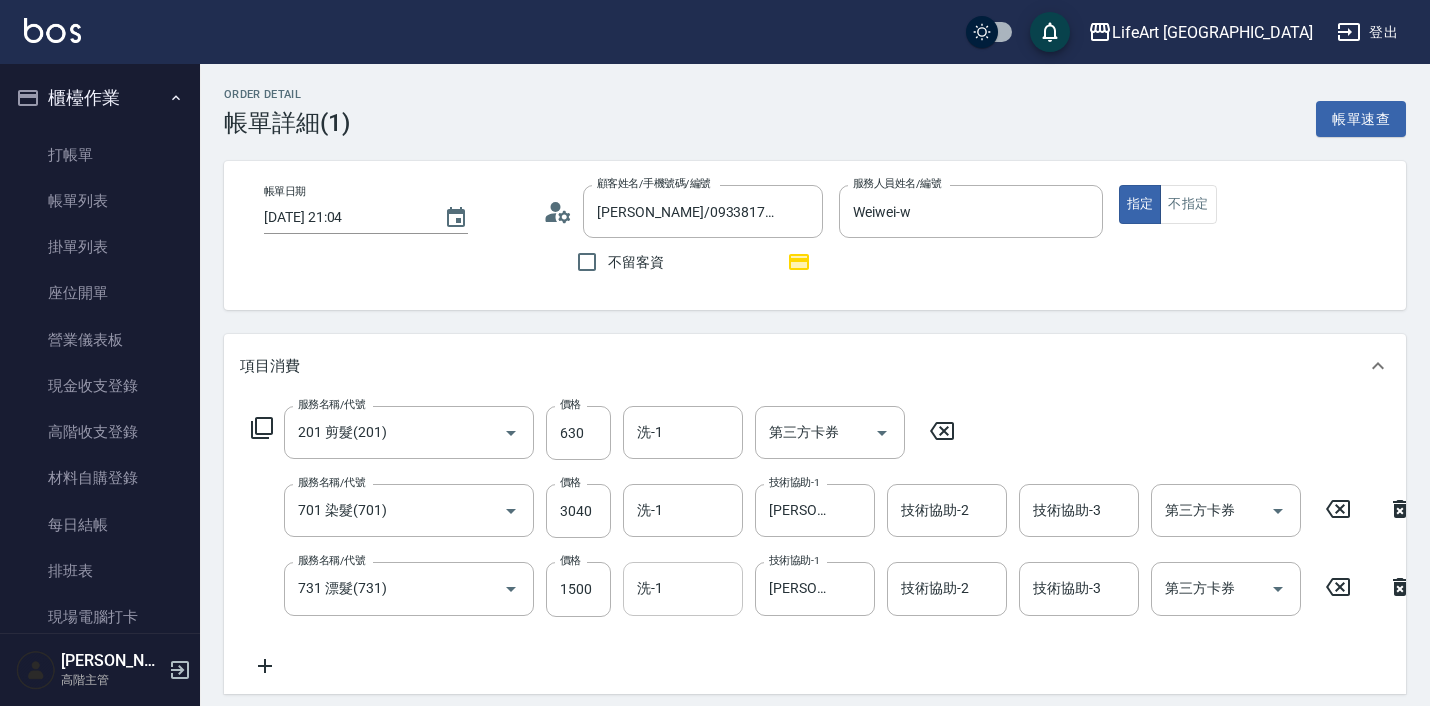 scroll, scrollTop: 0, scrollLeft: 0, axis: both 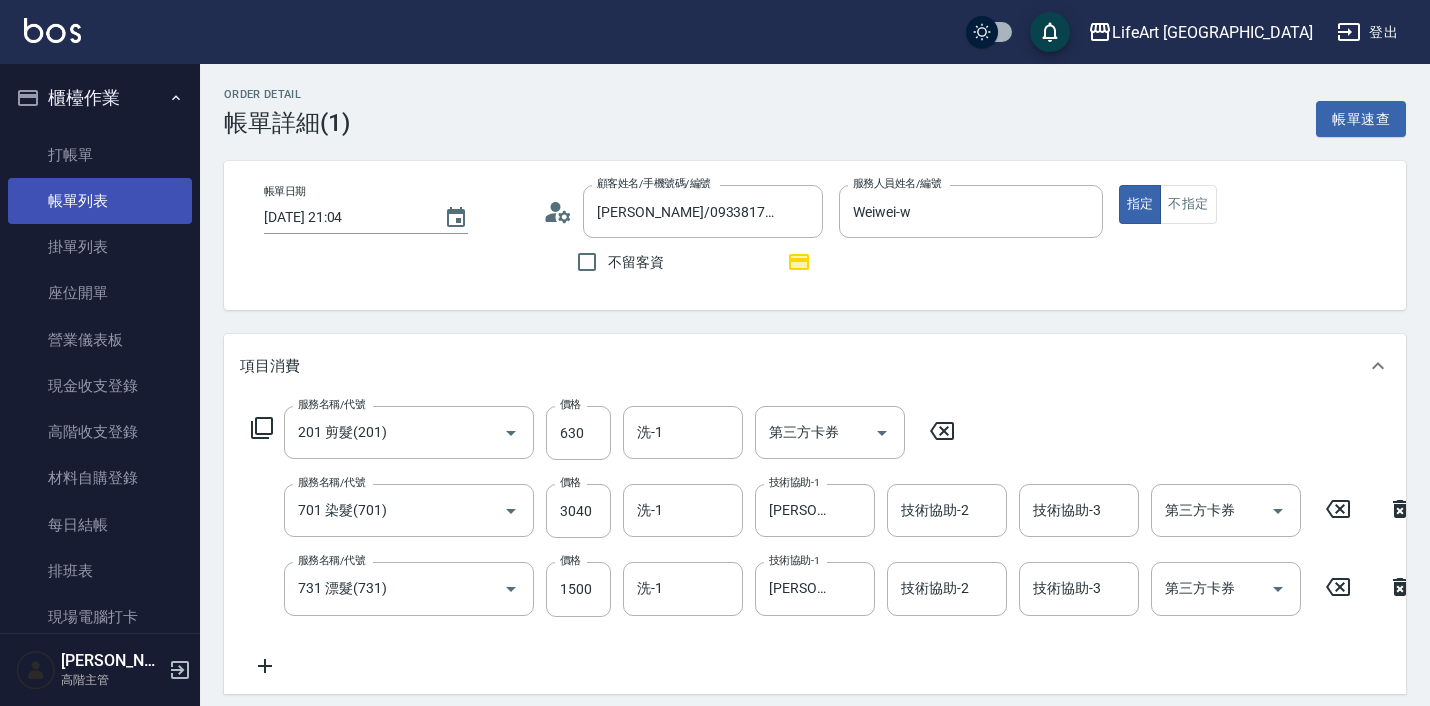 click on "帳單列表" at bounding box center (100, 201) 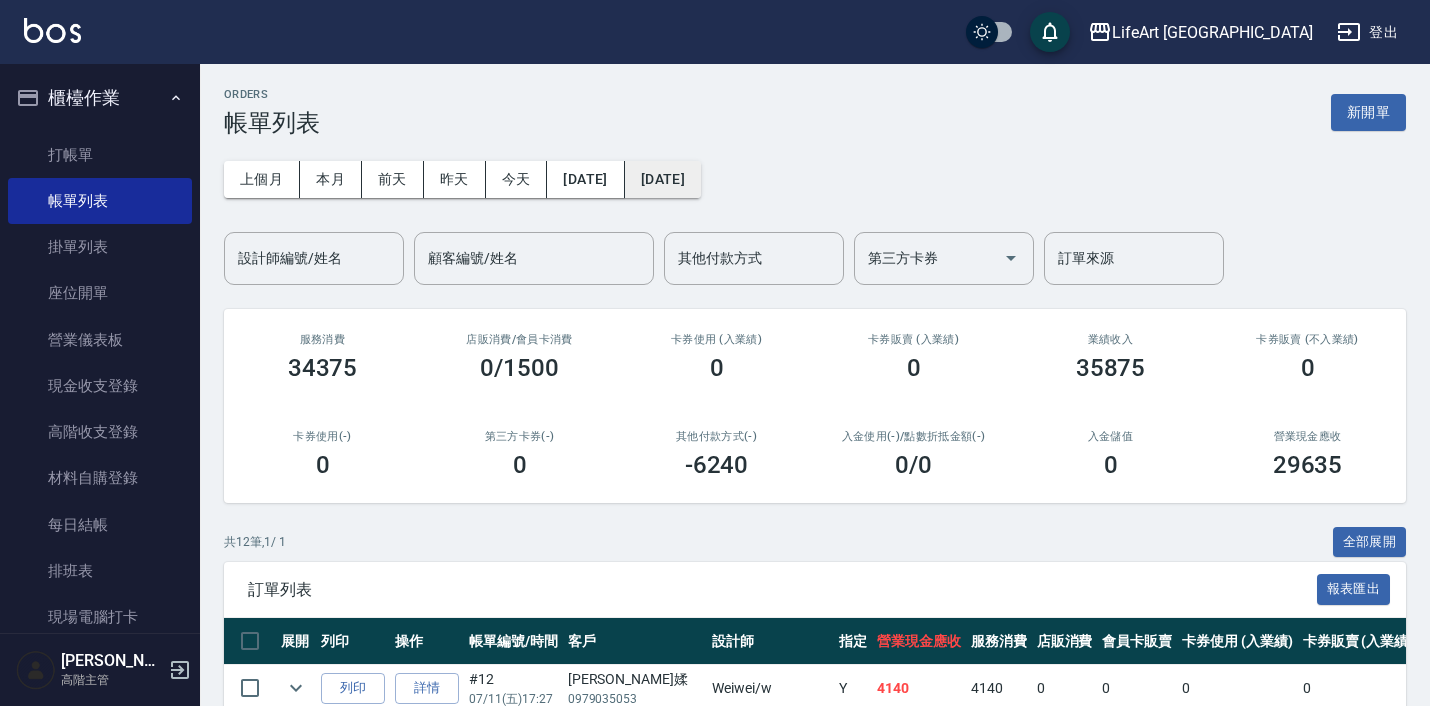 click on "2025/07/11" at bounding box center [663, 179] 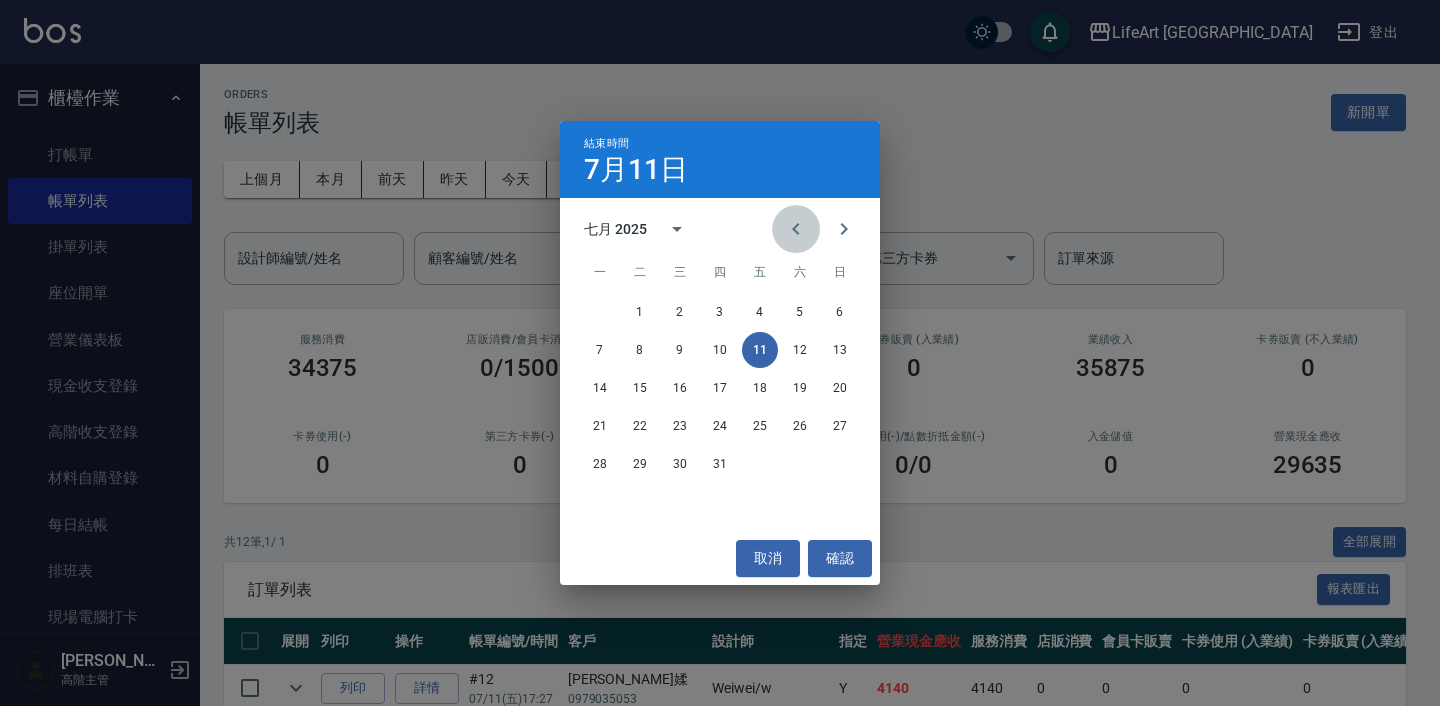 click 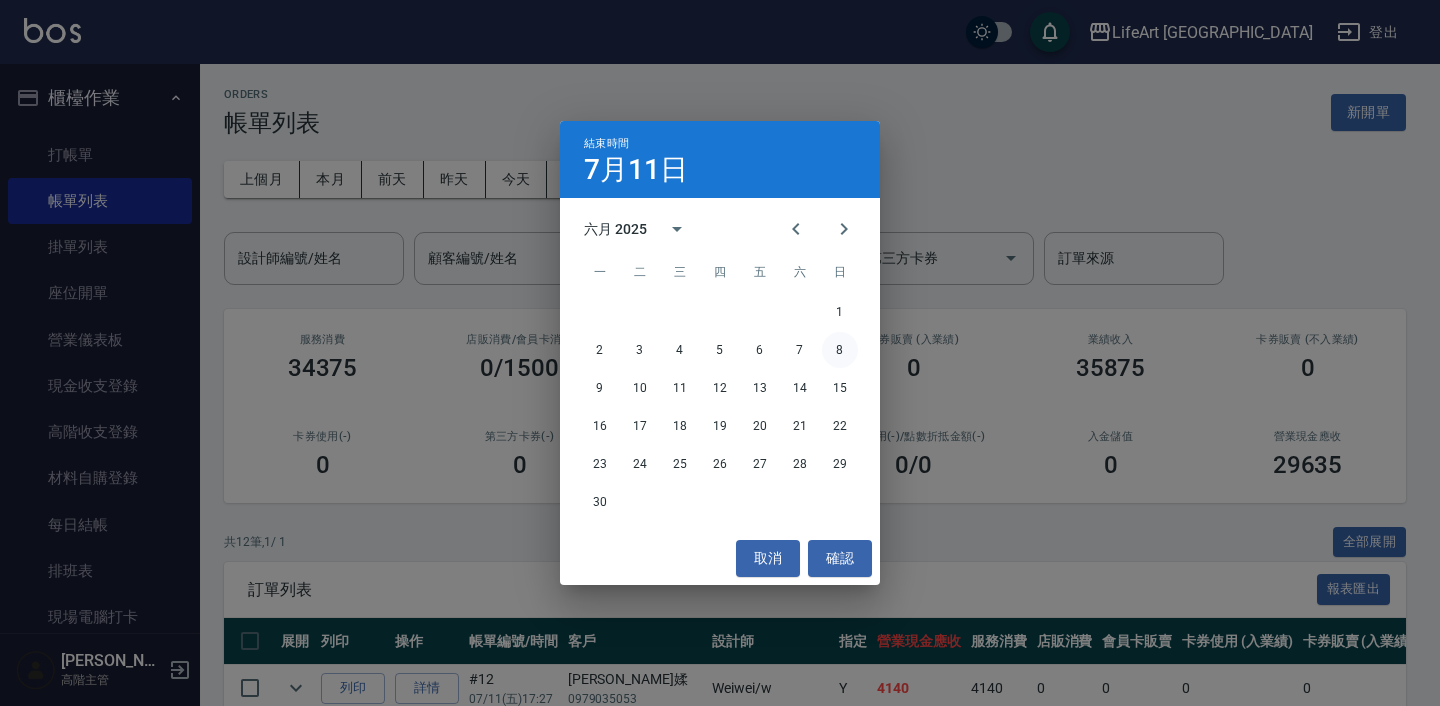 click on "8" at bounding box center (840, 350) 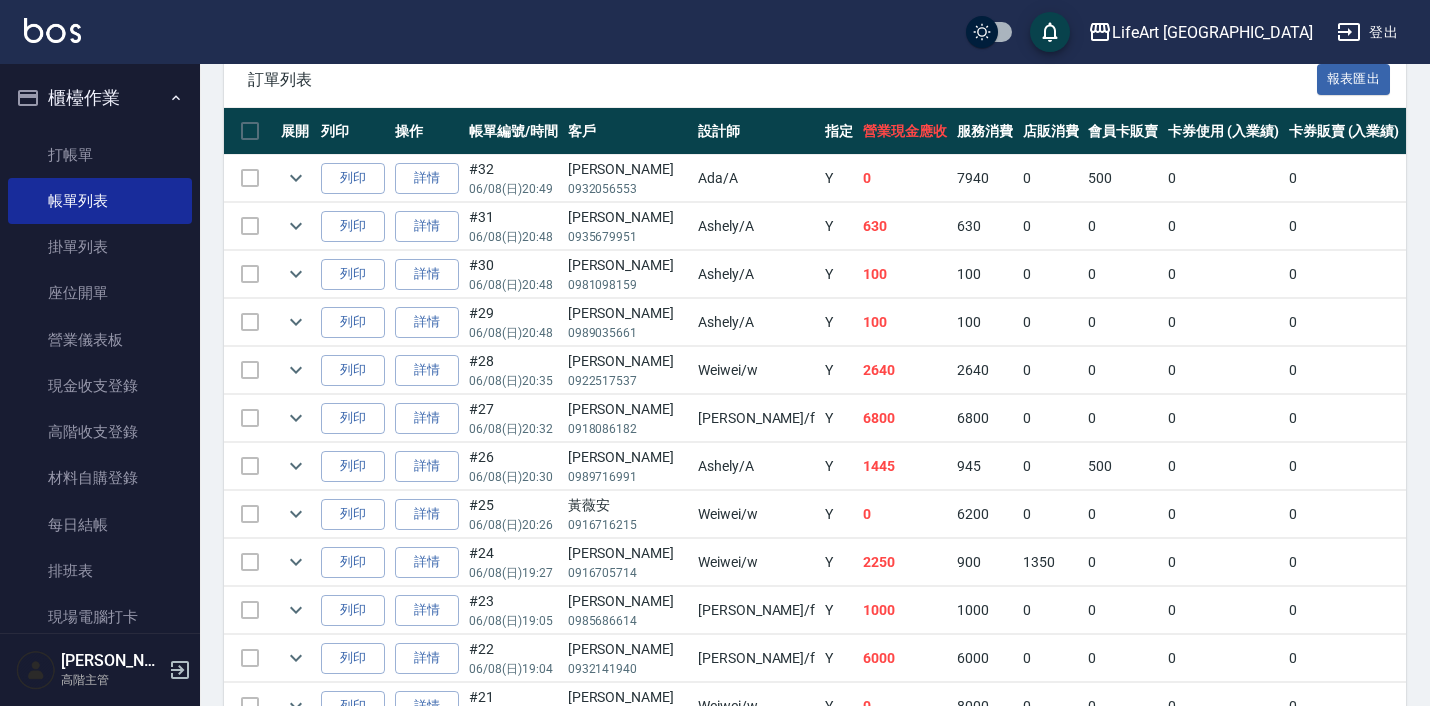 scroll, scrollTop: 525, scrollLeft: 0, axis: vertical 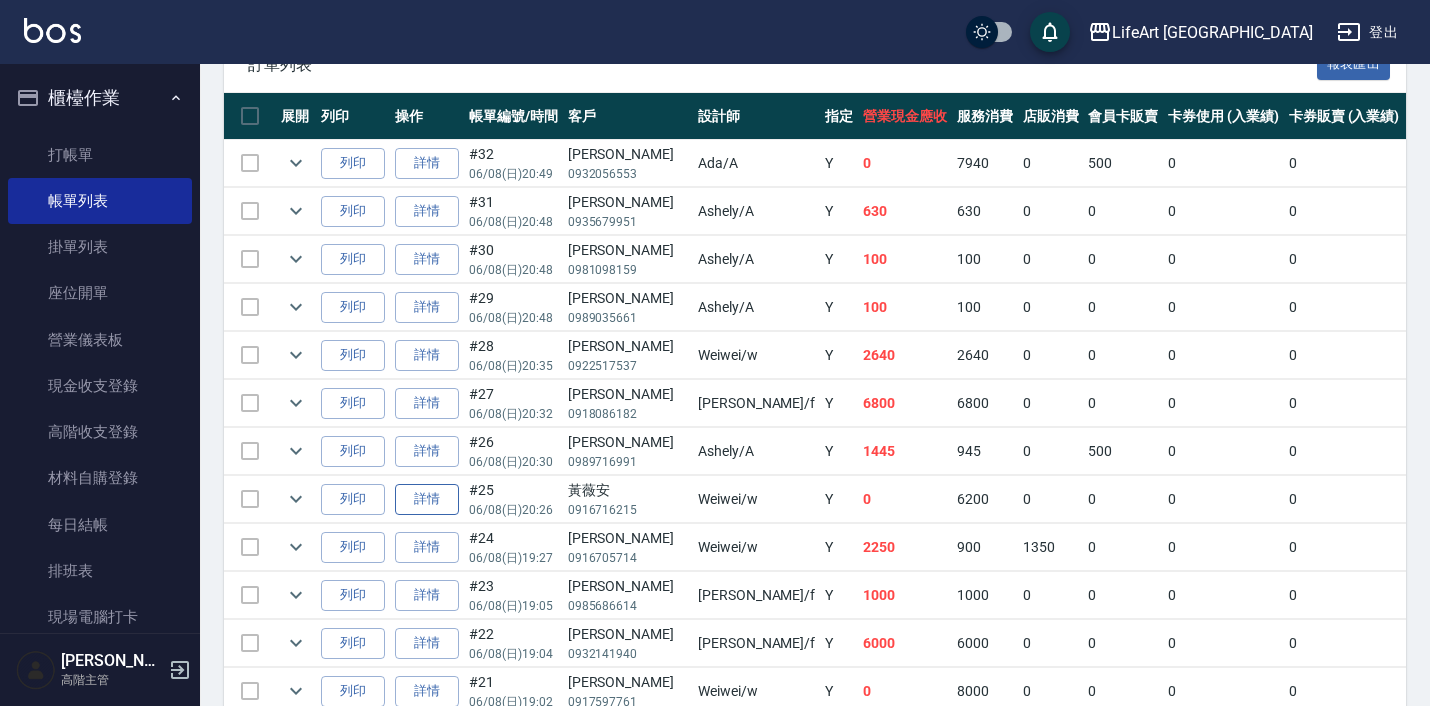 click on "詳情" at bounding box center (427, 499) 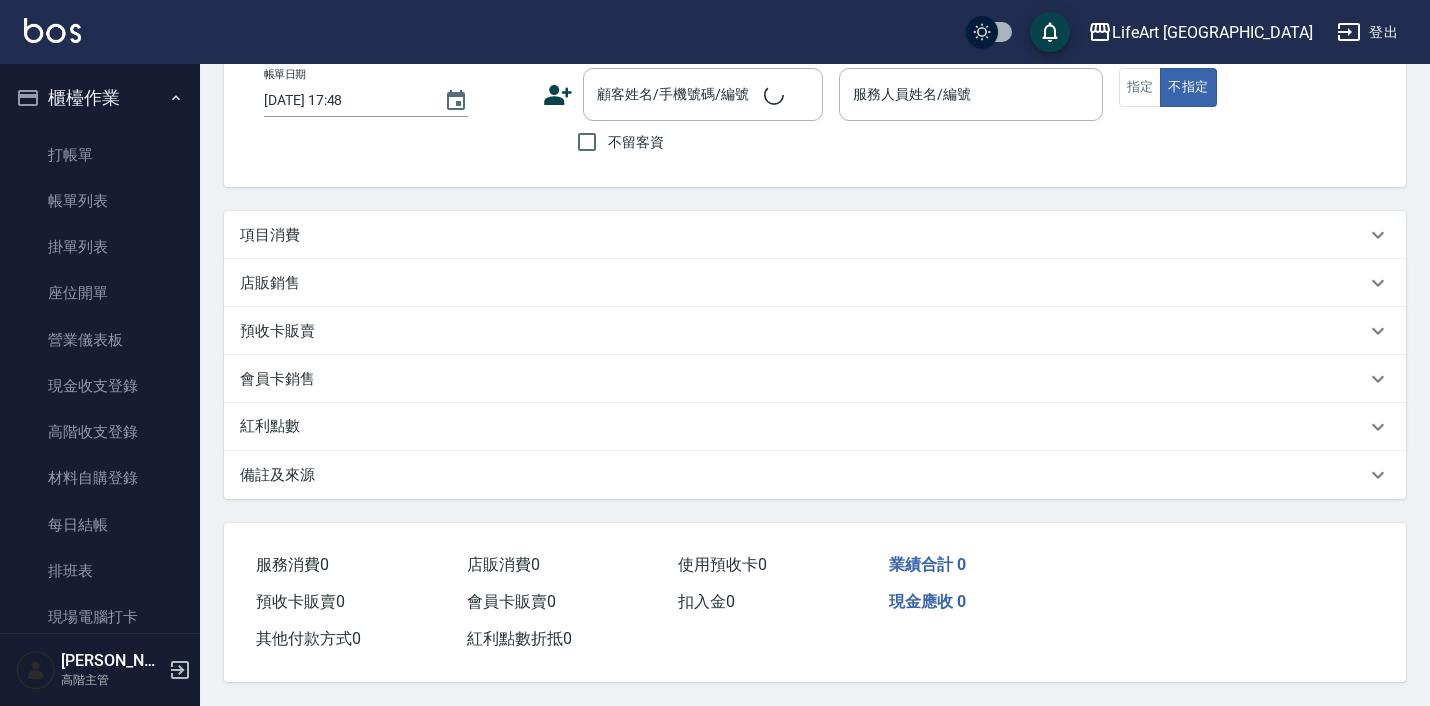 scroll, scrollTop: 0, scrollLeft: 0, axis: both 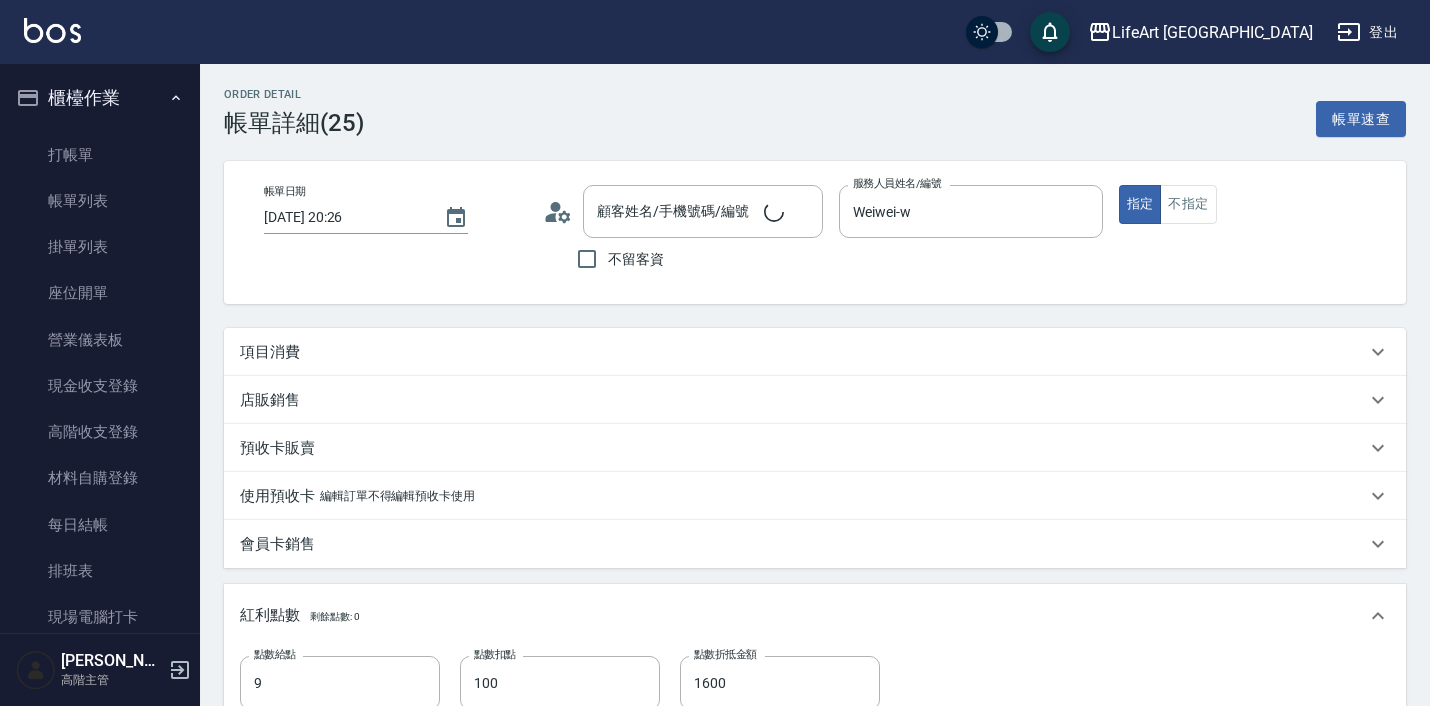 type on "2025/06/08 20:26" 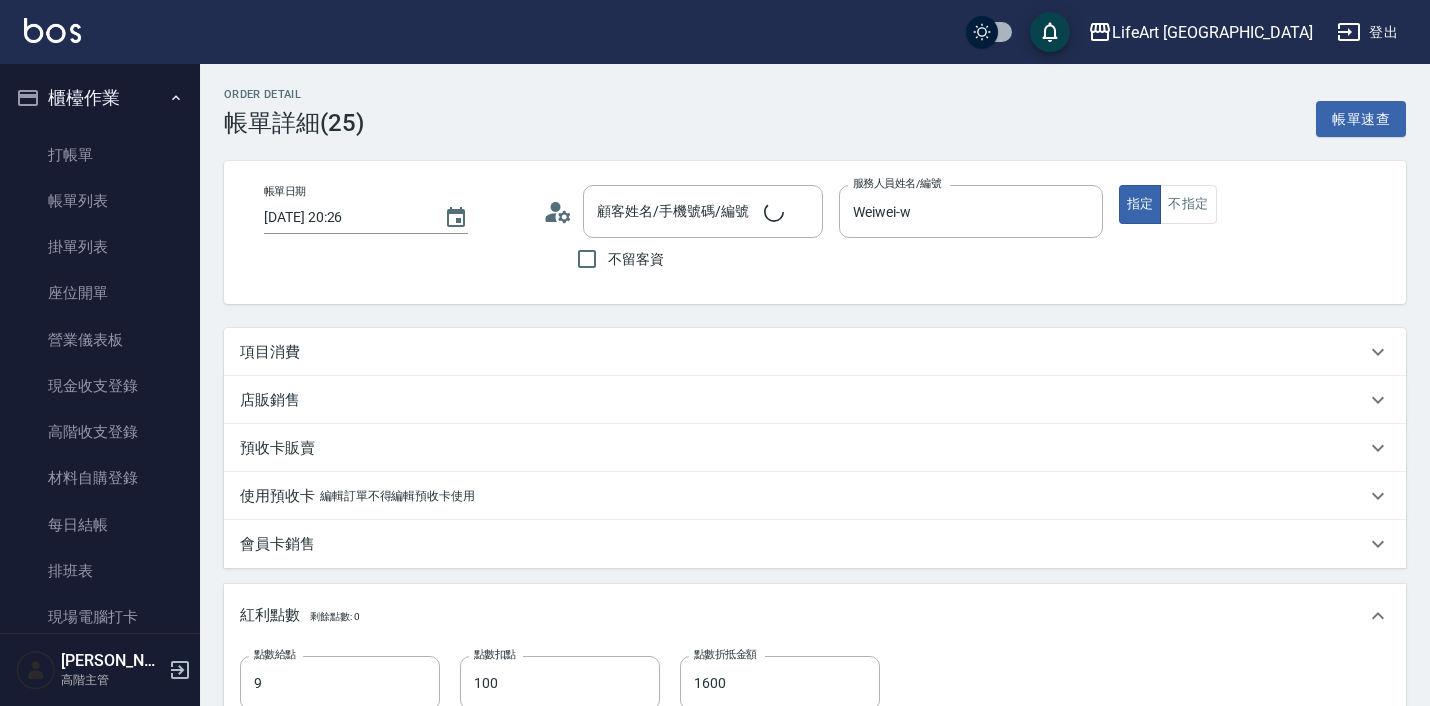type on "Weiwei-w" 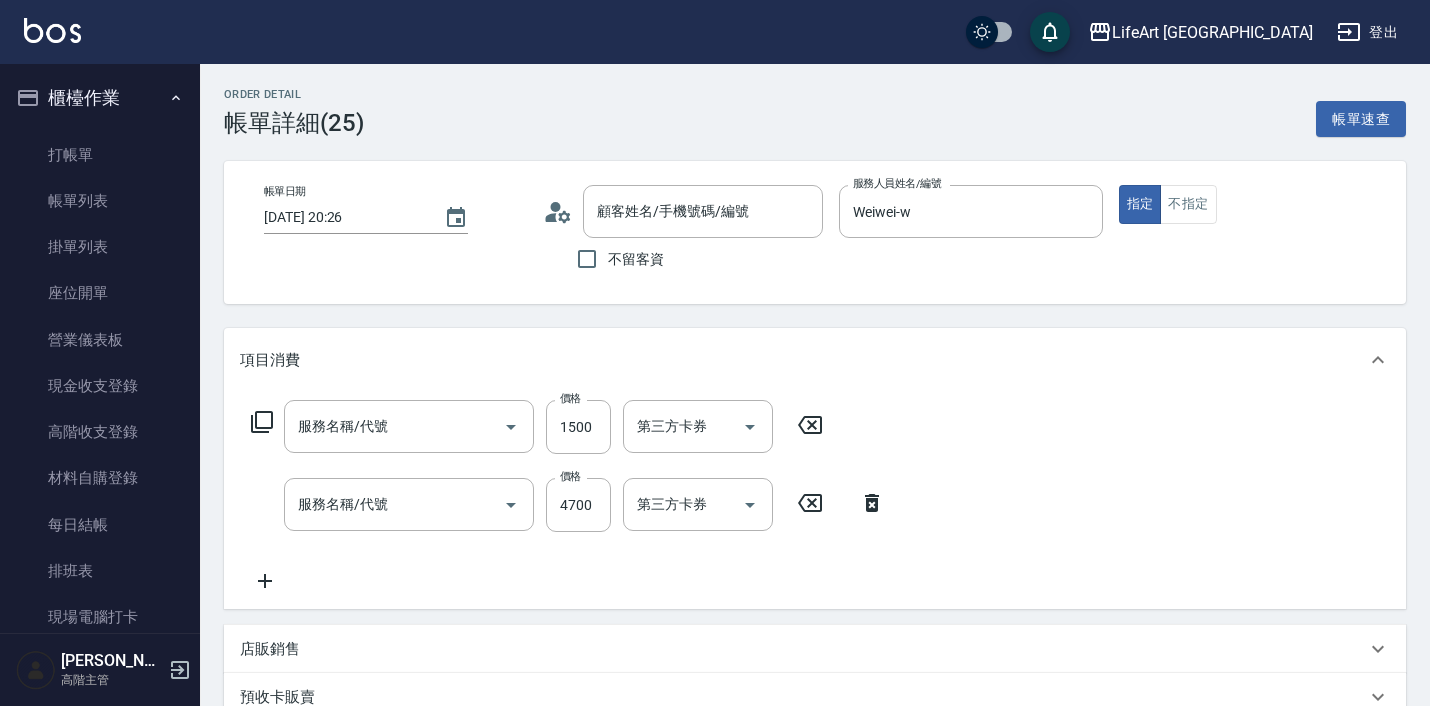 type on "黃薇安/0916716215/" 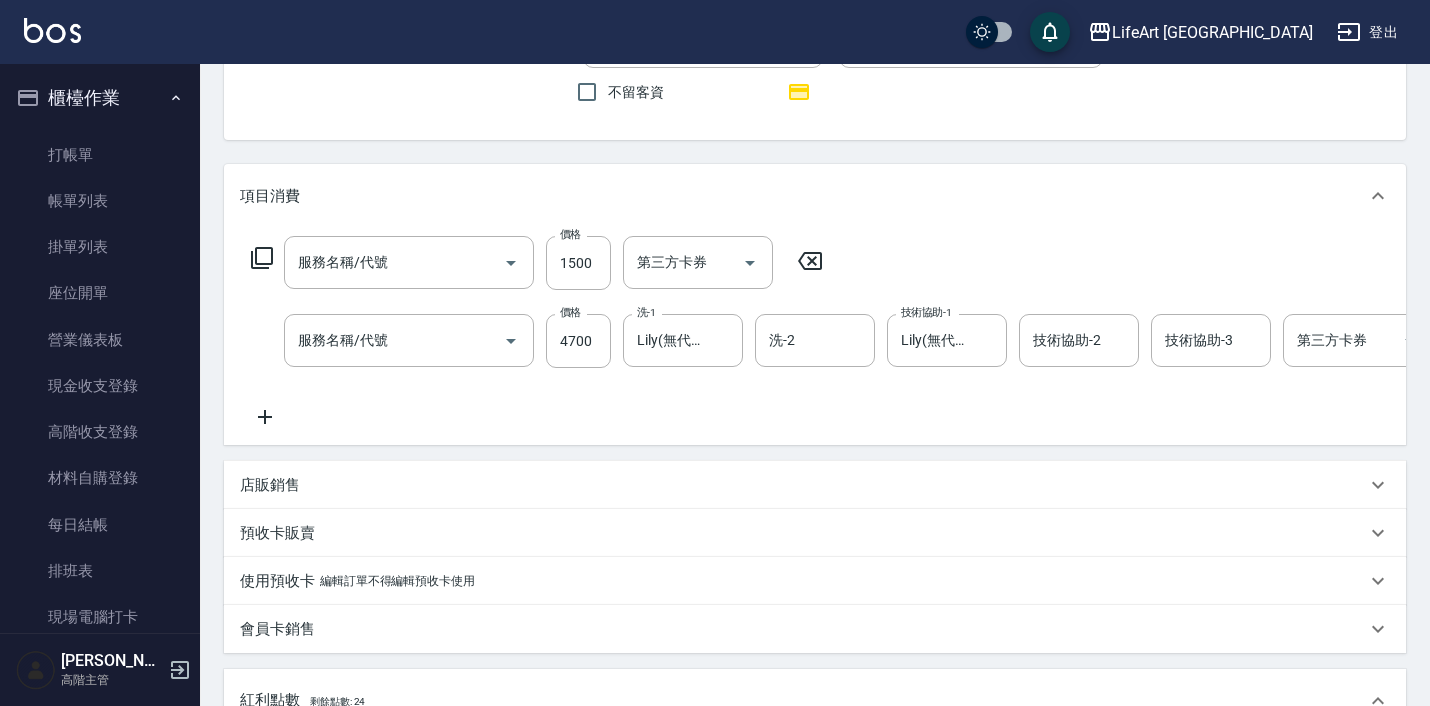 type on "605米樂絲護髮(605)" 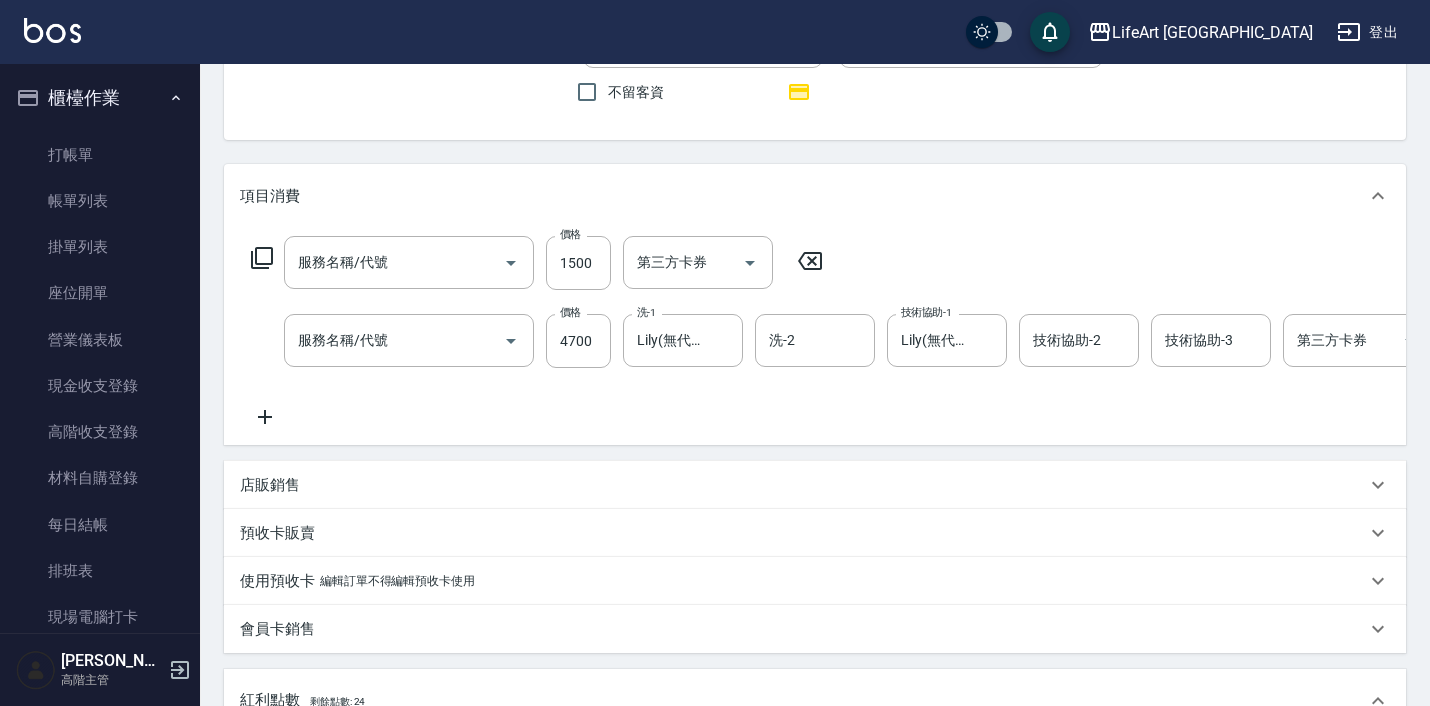 type on "501 燙髮(501)" 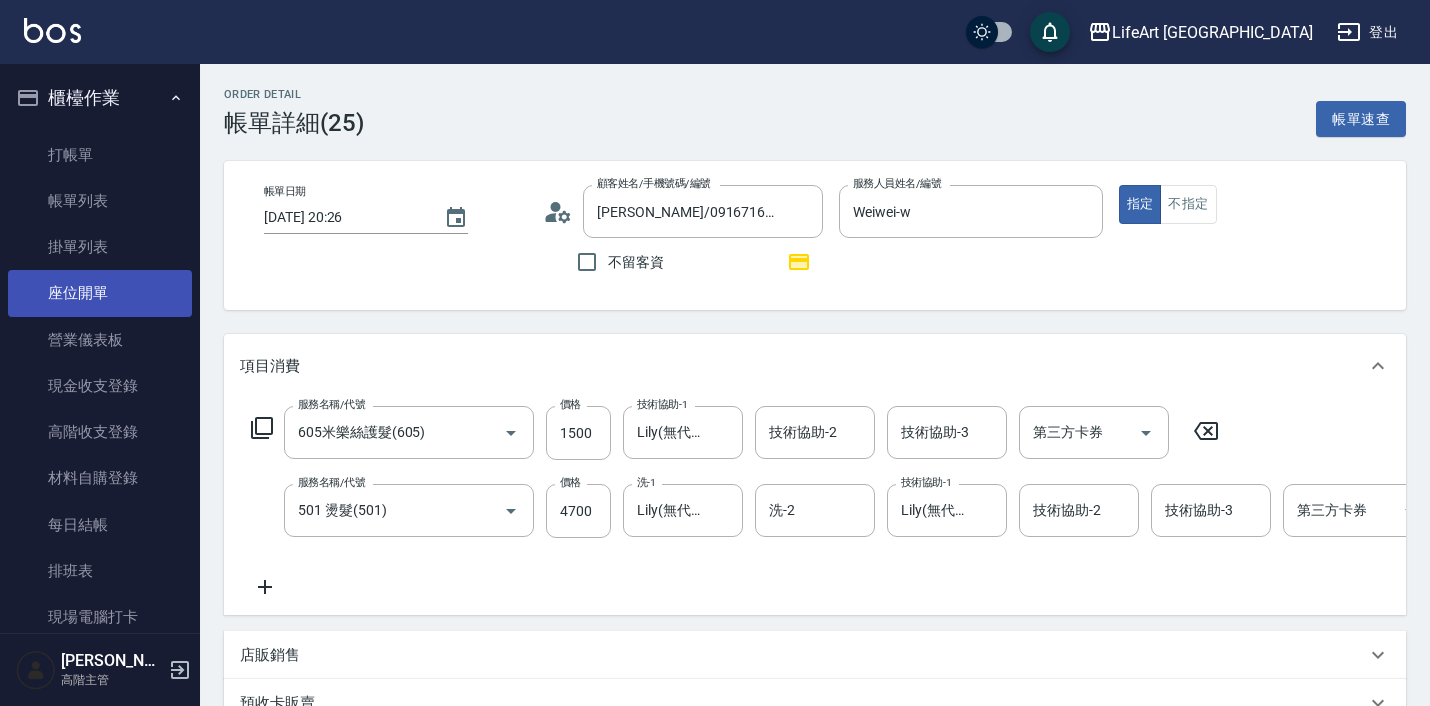 scroll, scrollTop: 0, scrollLeft: 0, axis: both 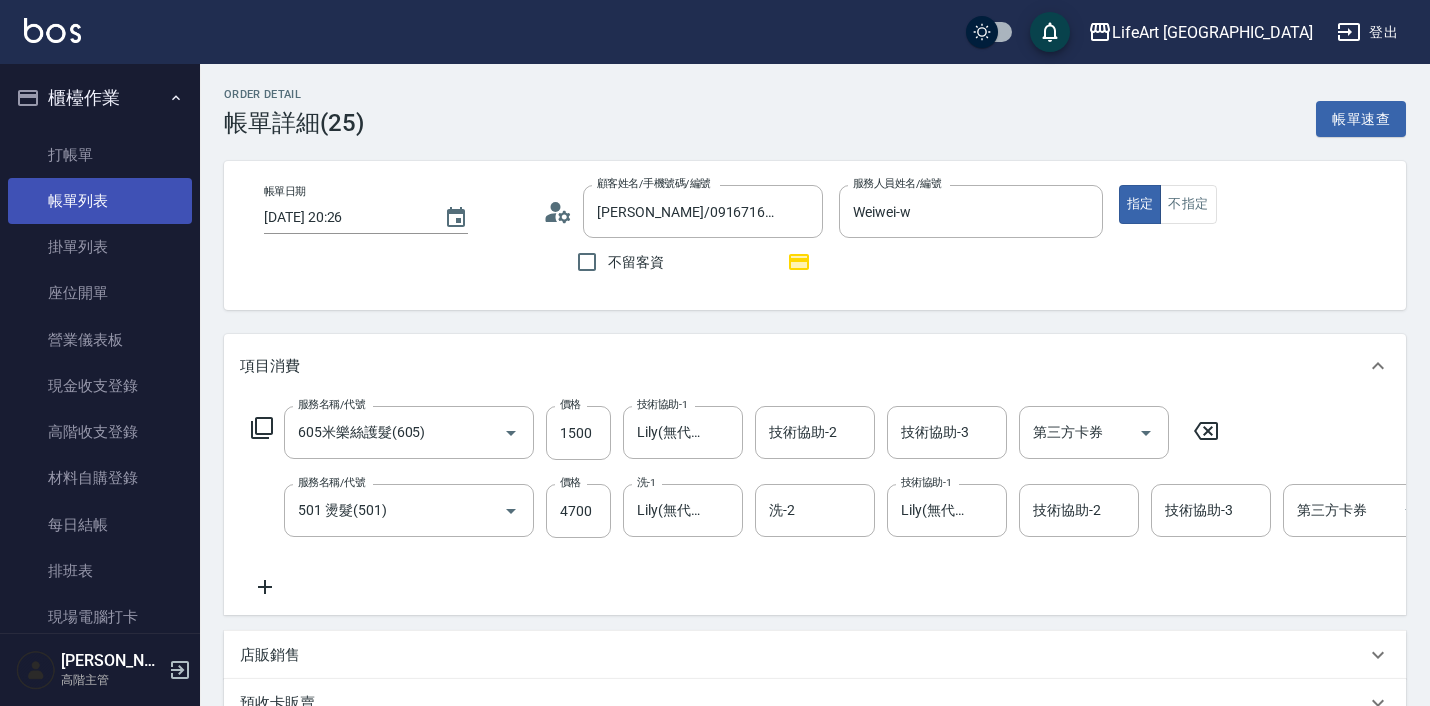 click on "帳單列表" at bounding box center (100, 201) 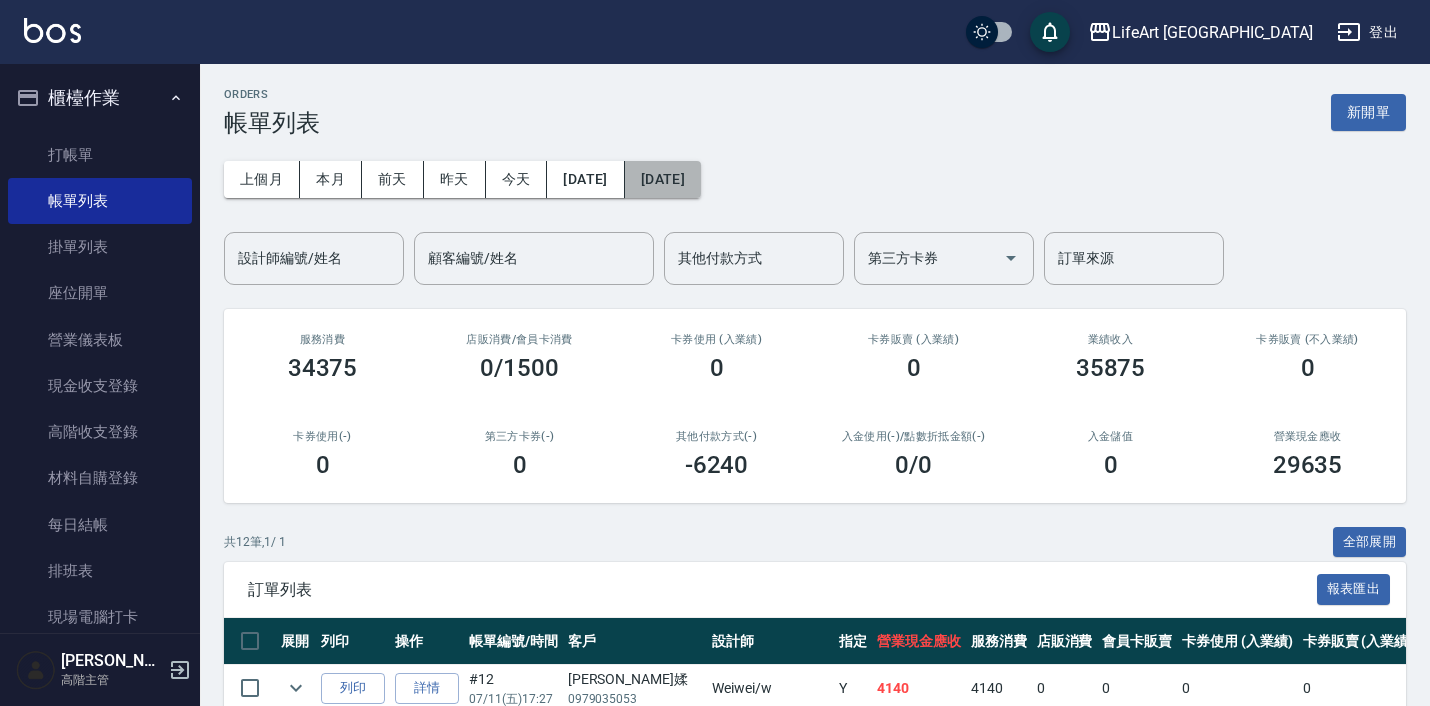 click on "2025/07/11" at bounding box center (663, 179) 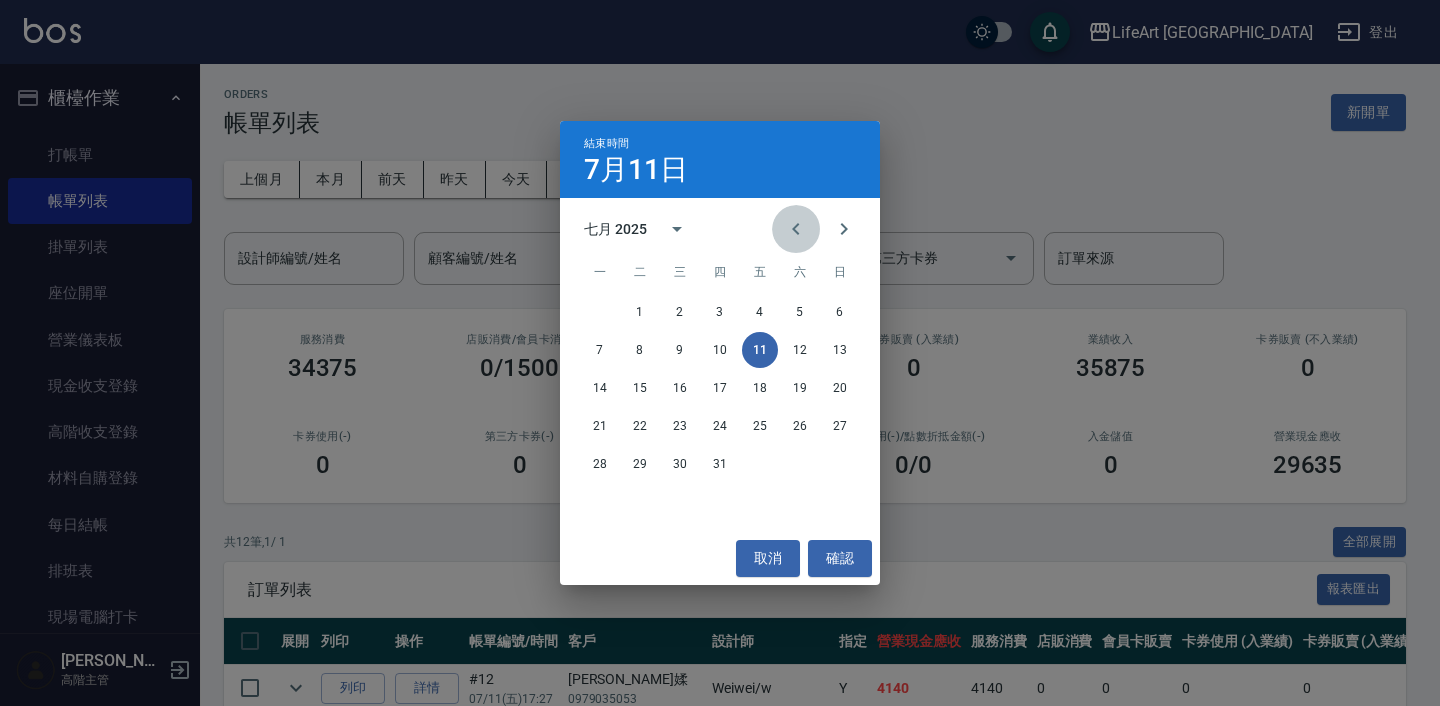 click 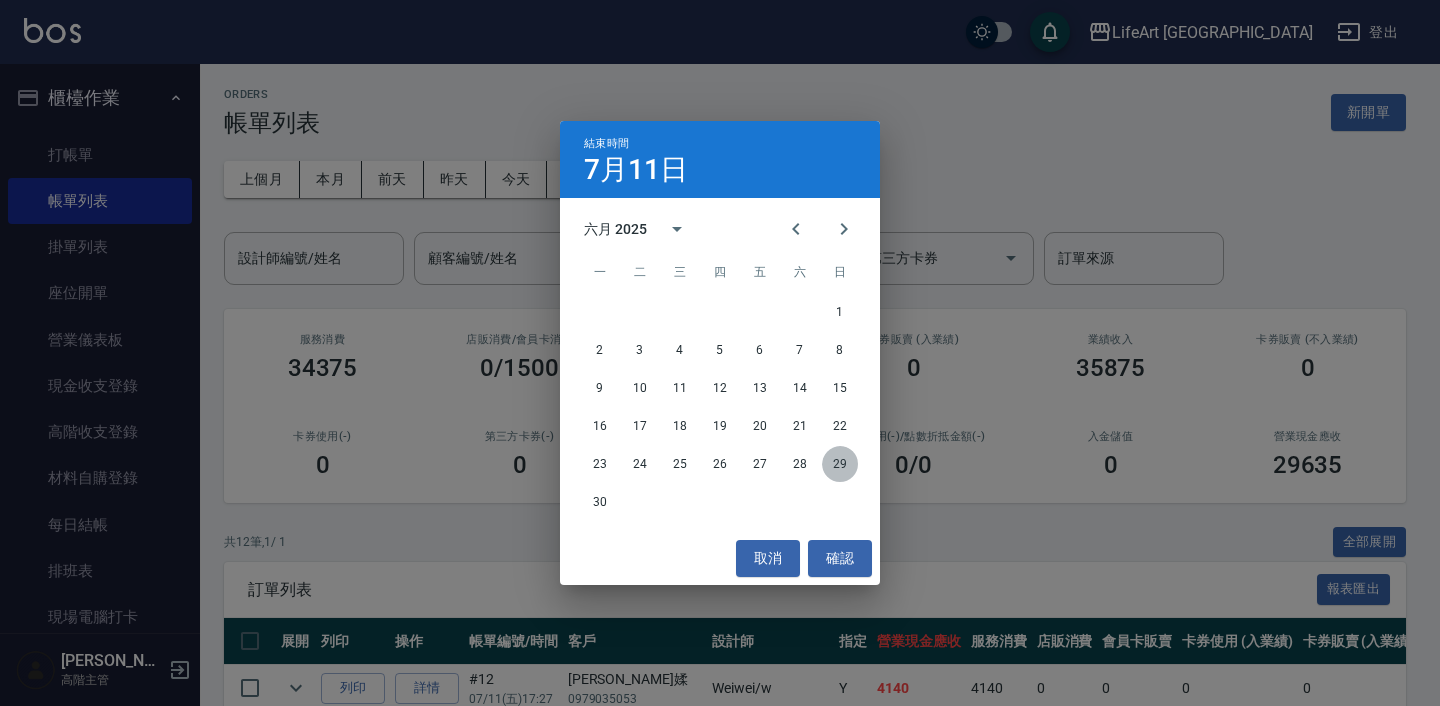 click on "29" at bounding box center (840, 464) 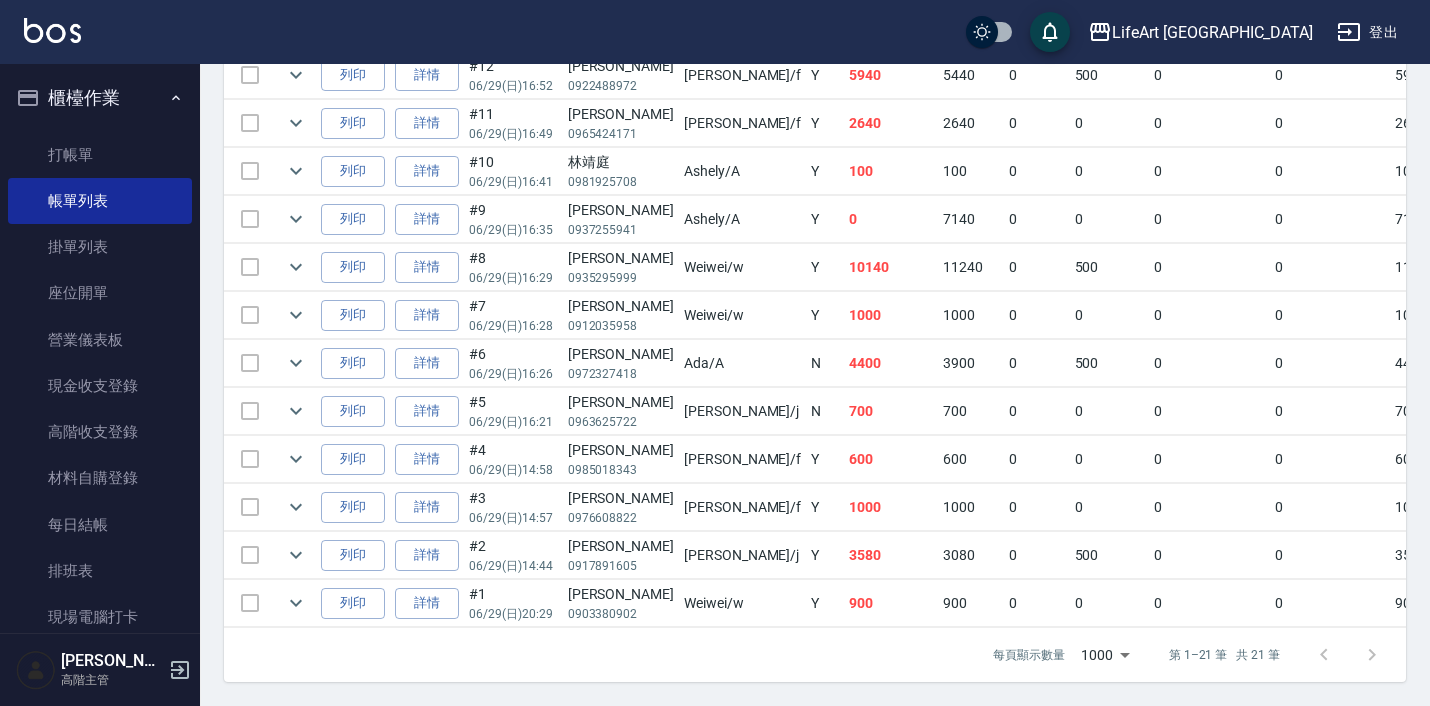 scroll, scrollTop: 1019, scrollLeft: 0, axis: vertical 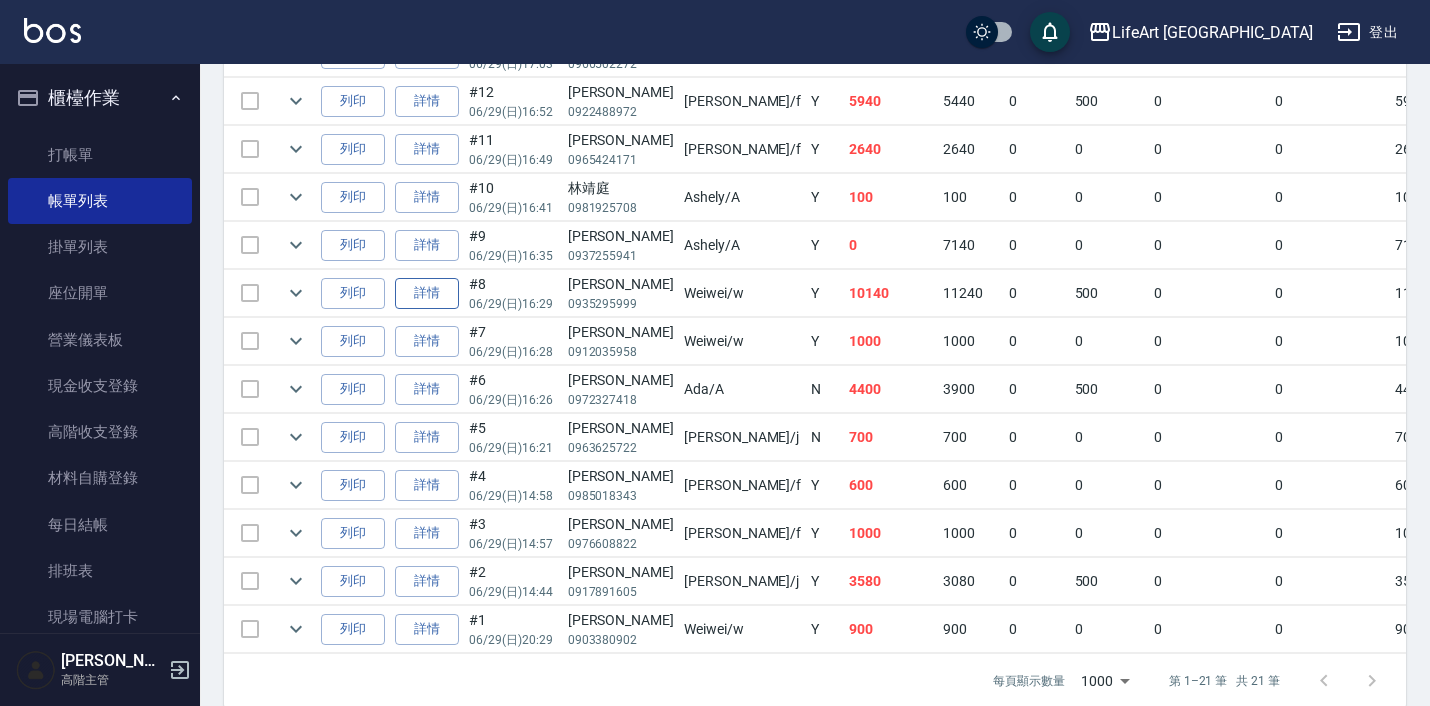 click on "詳情" at bounding box center [427, 293] 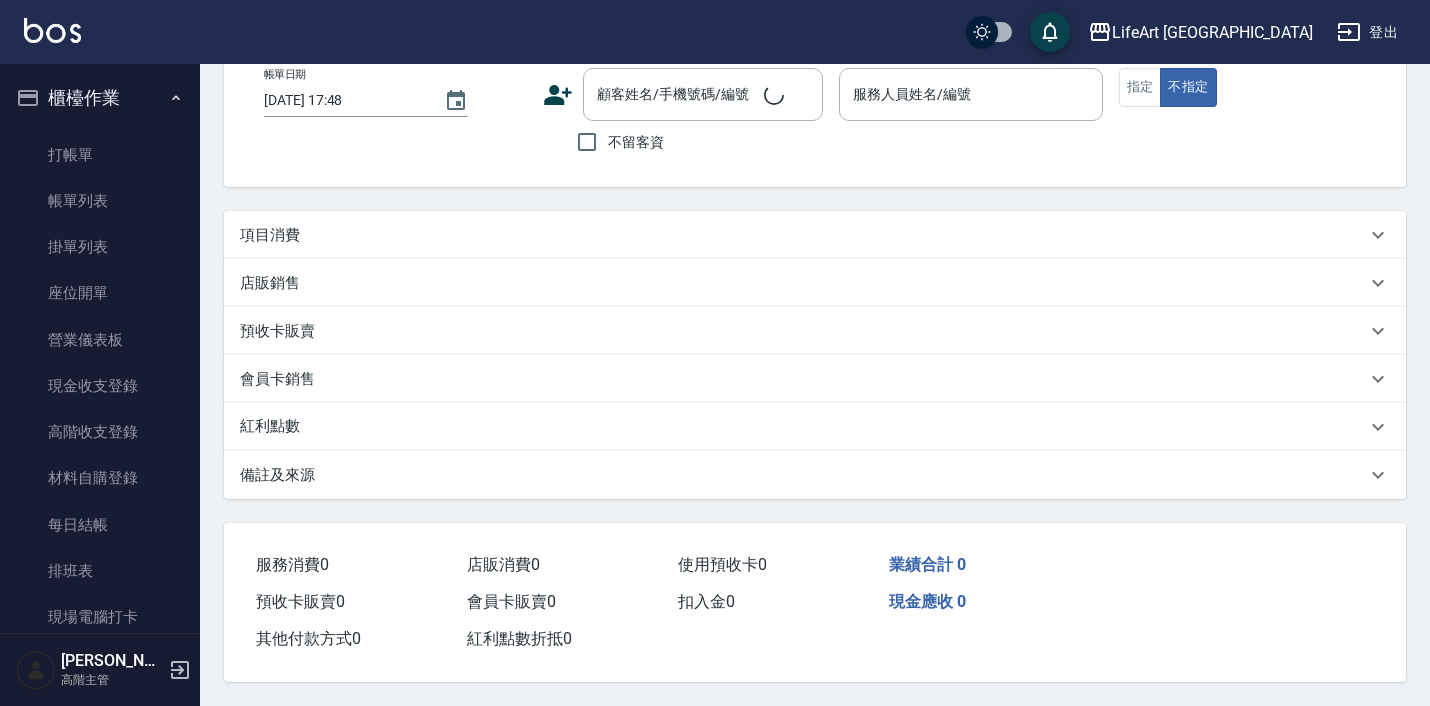scroll, scrollTop: 0, scrollLeft: 0, axis: both 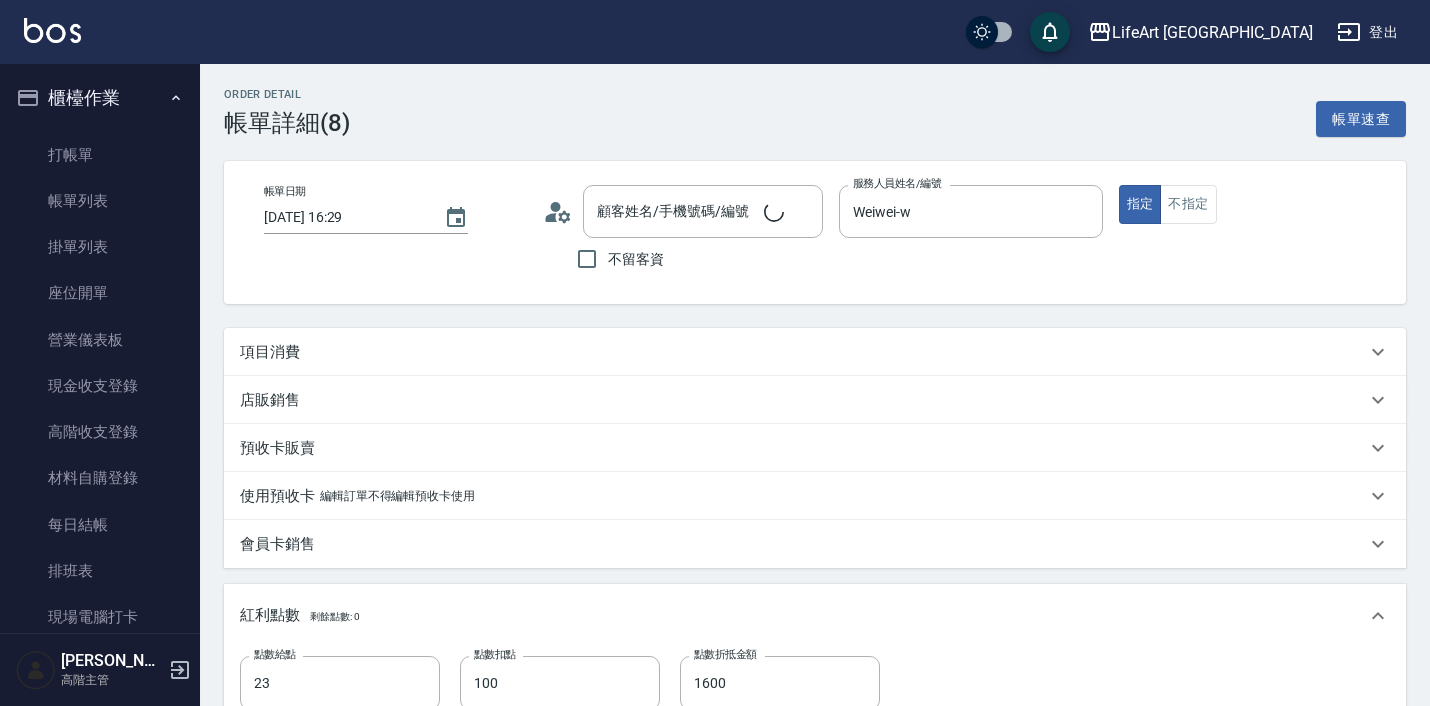 type on "2025/06/29 16:29" 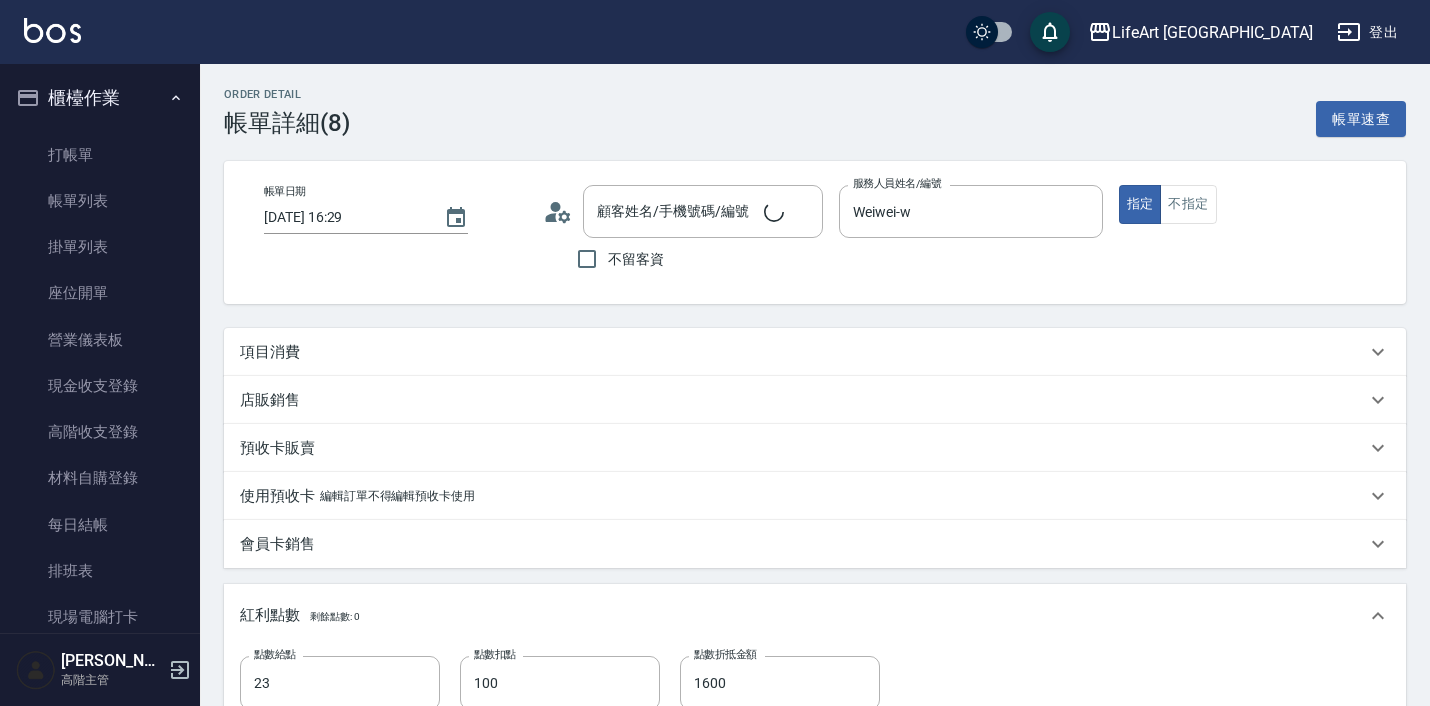 type on "Weiwei-w" 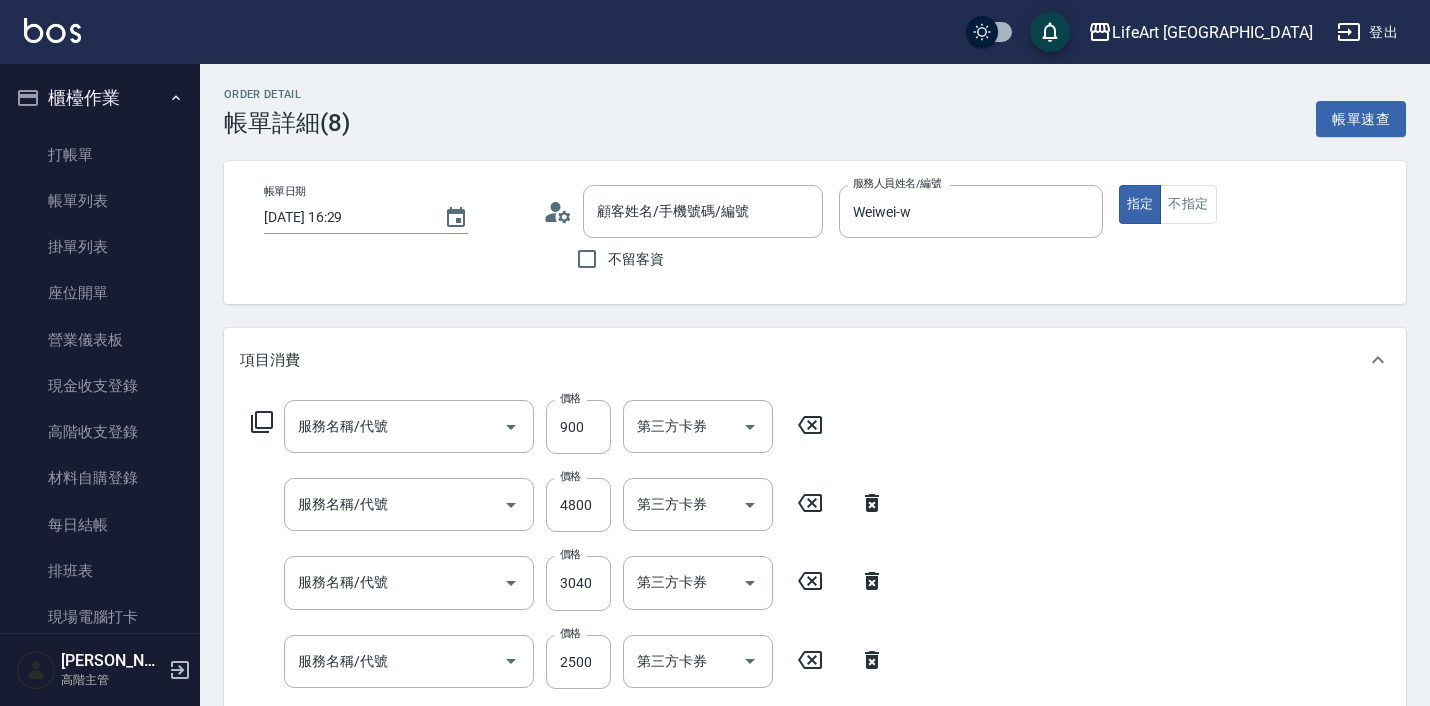 type on "林雅惠/0935295999/" 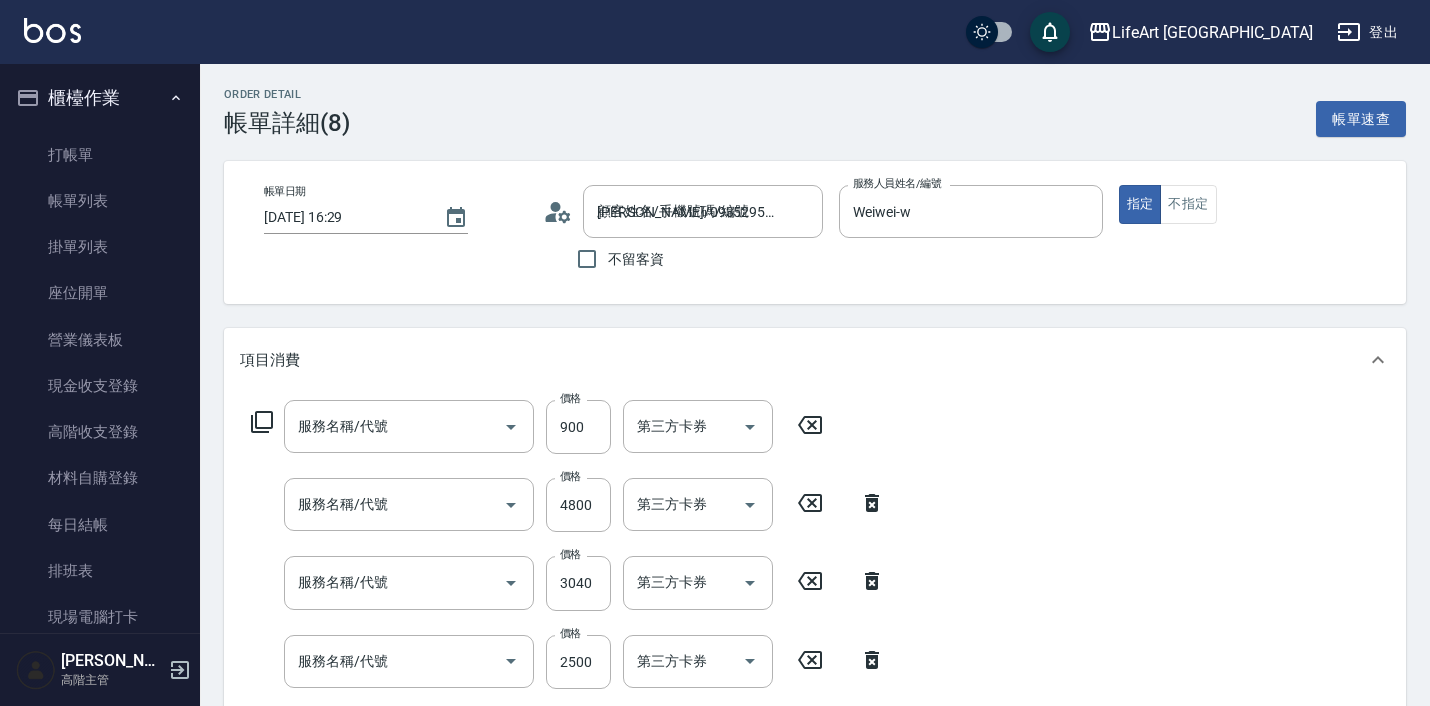 type on "201 剪髮(201)" 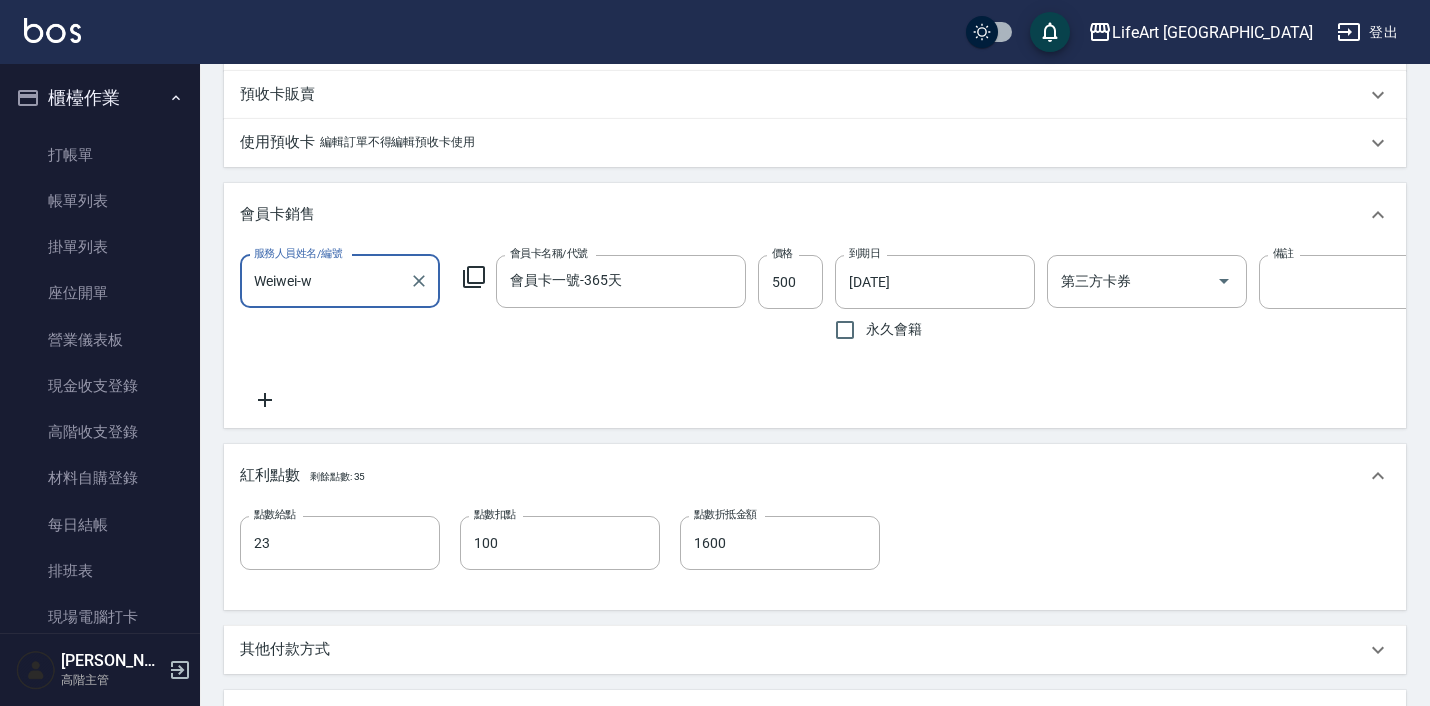 scroll, scrollTop: 766, scrollLeft: 0, axis: vertical 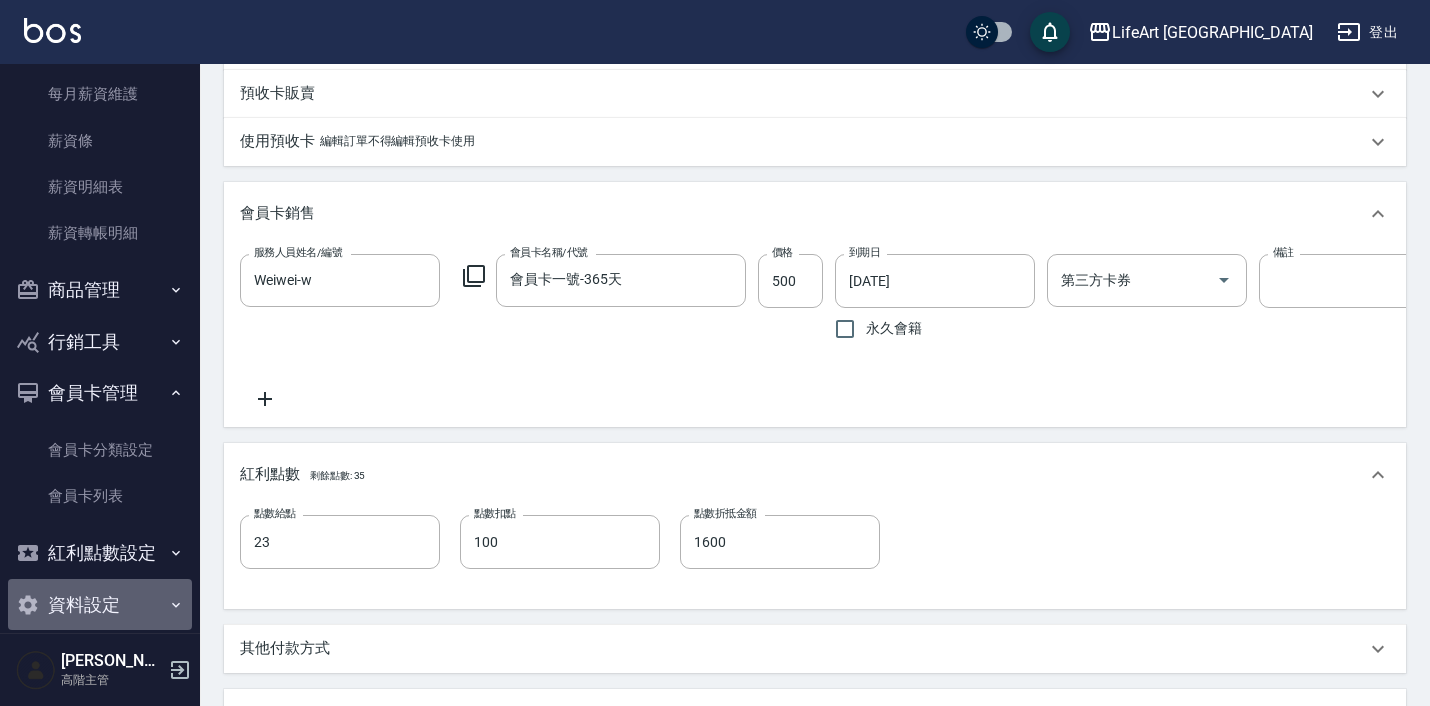 click on "資料設定" at bounding box center [100, 605] 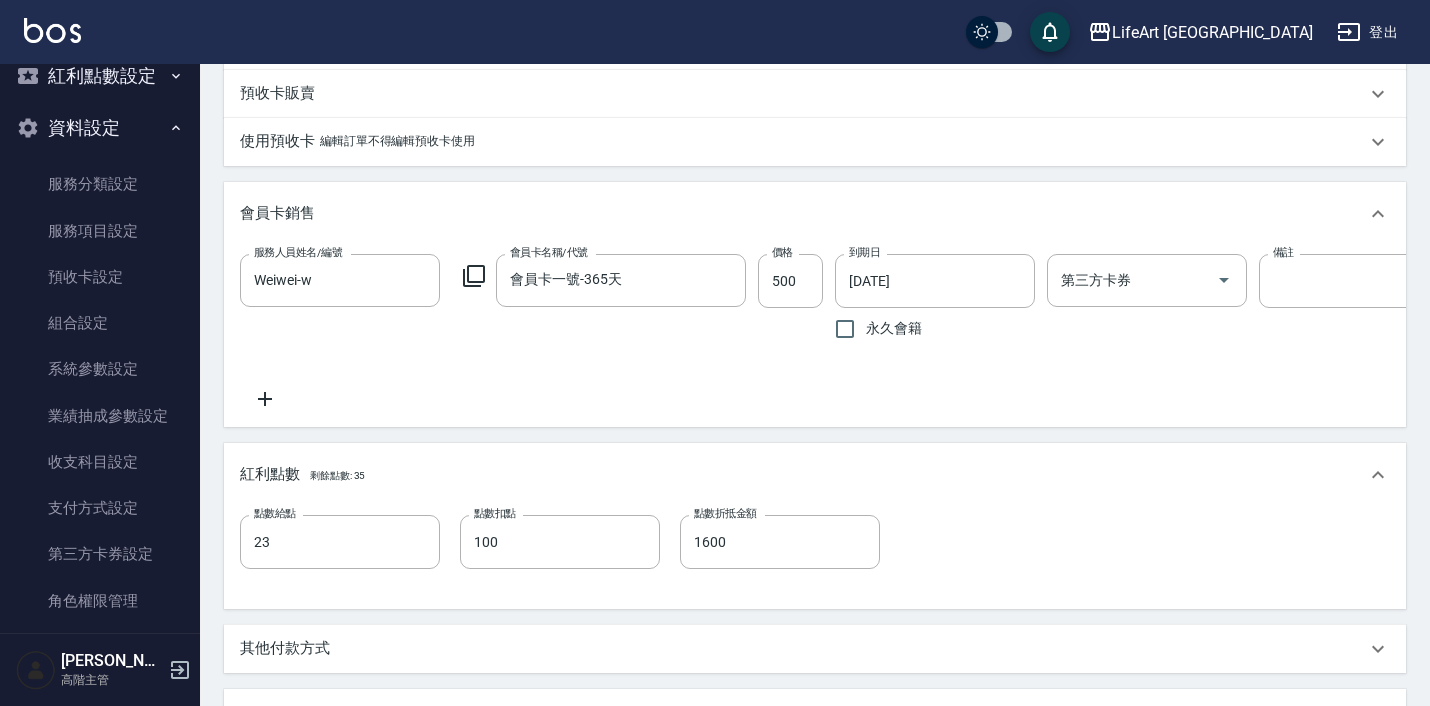 scroll, scrollTop: 3503, scrollLeft: 0, axis: vertical 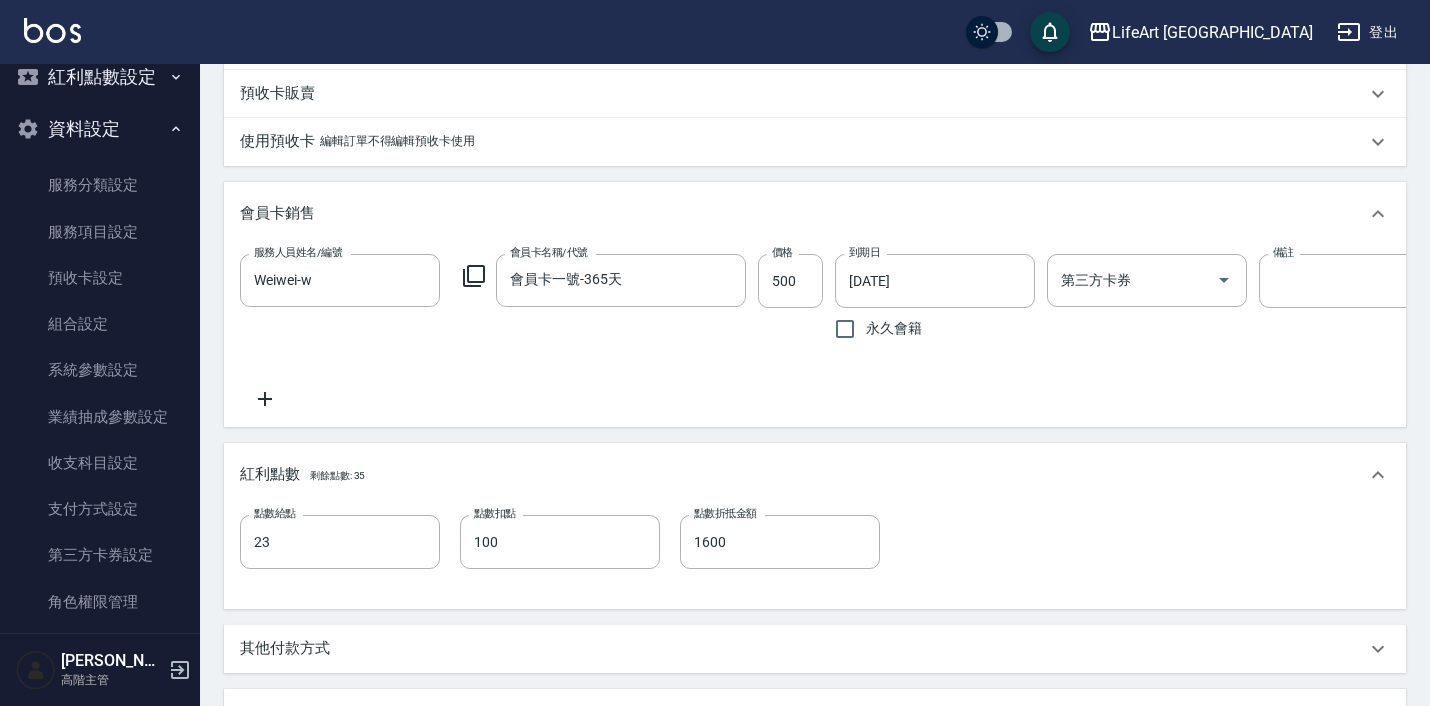 click at bounding box center (36, 670) 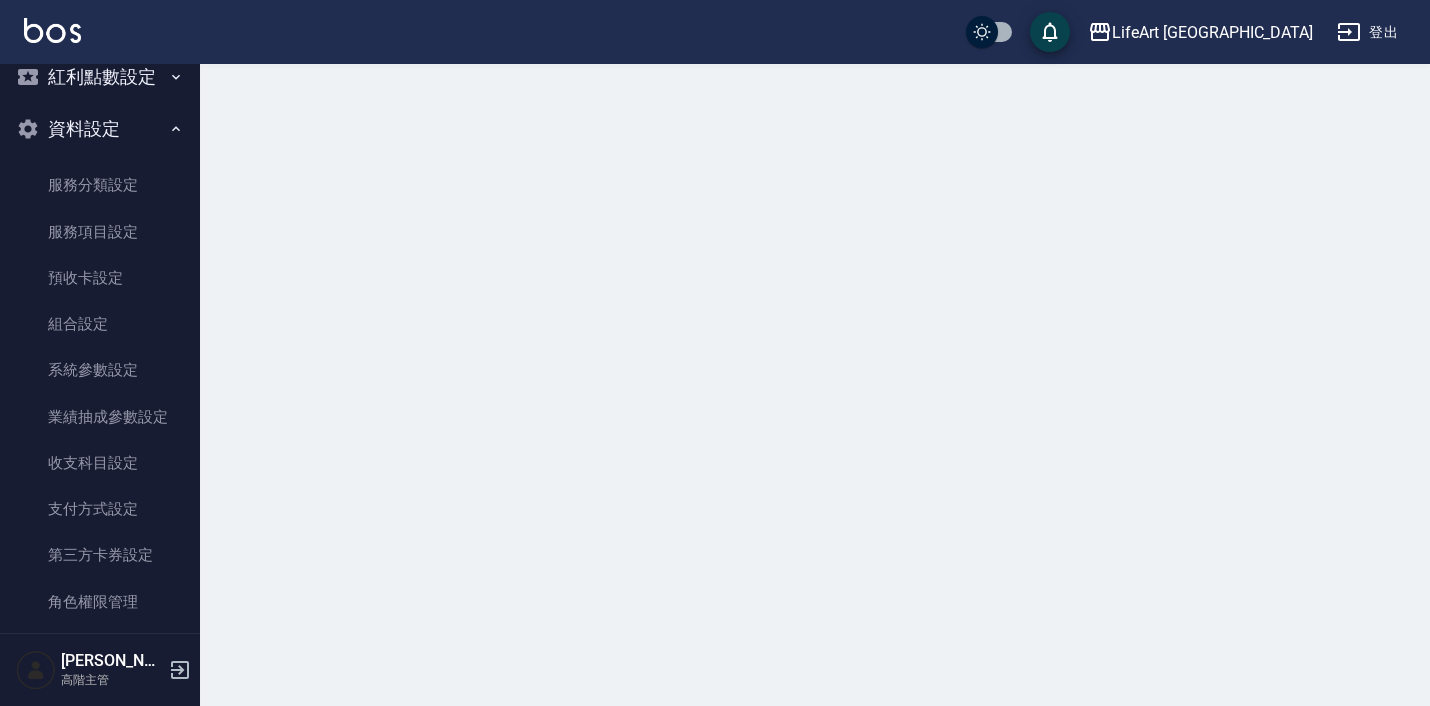 scroll, scrollTop: 0, scrollLeft: 0, axis: both 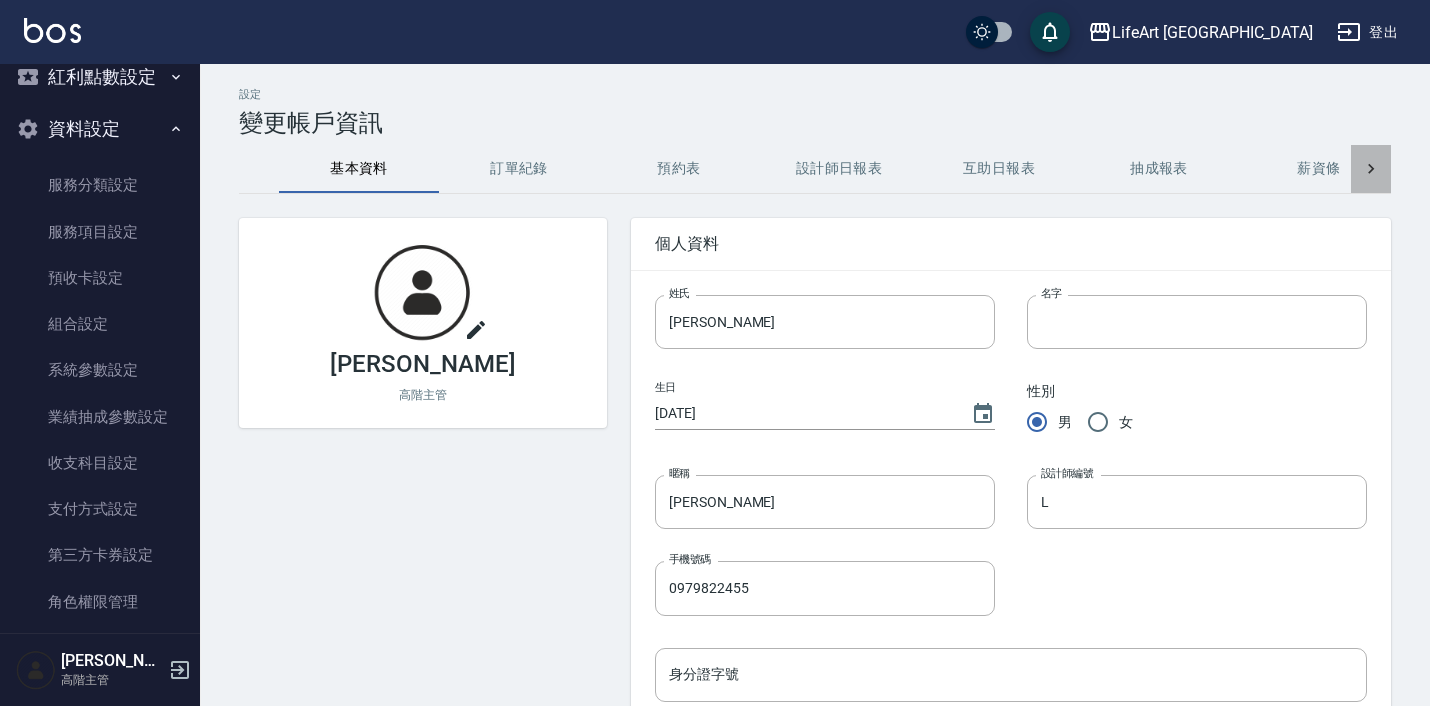 click 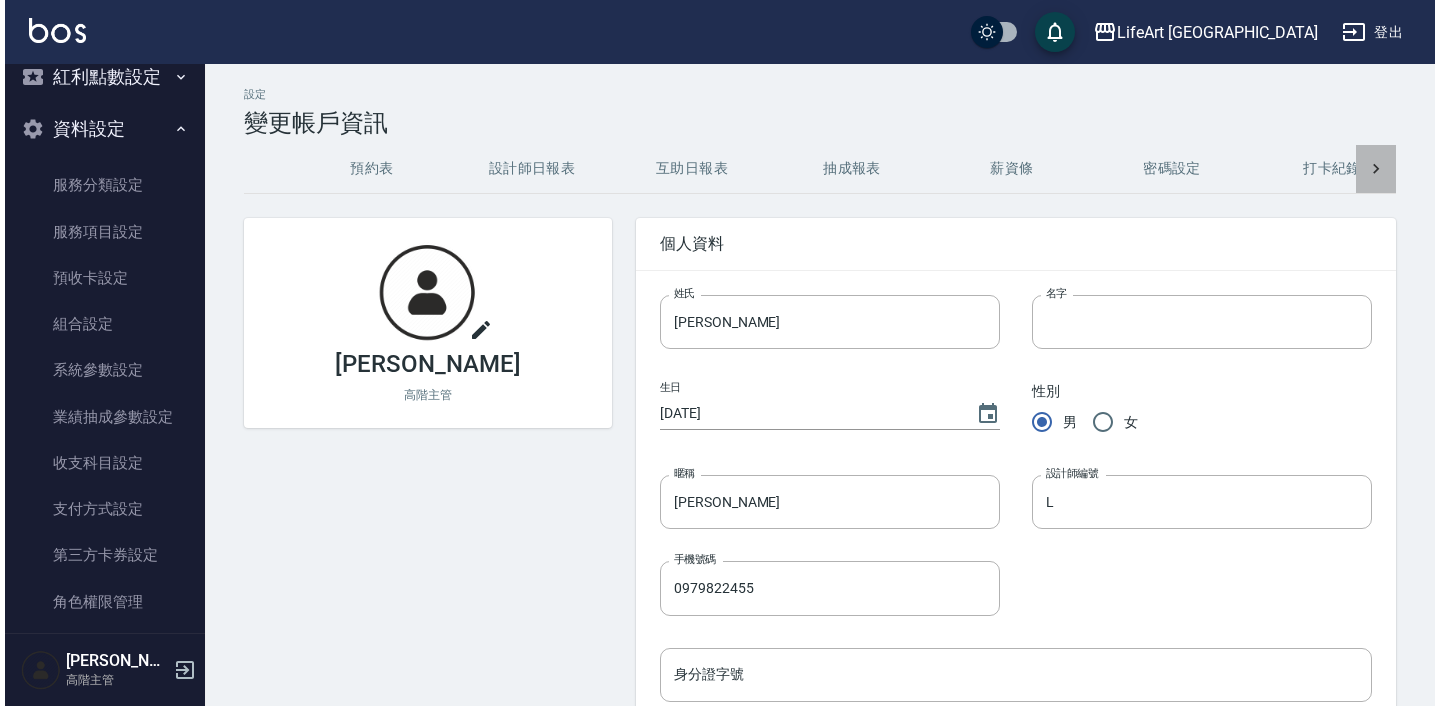 scroll, scrollTop: 0, scrollLeft: 528, axis: horizontal 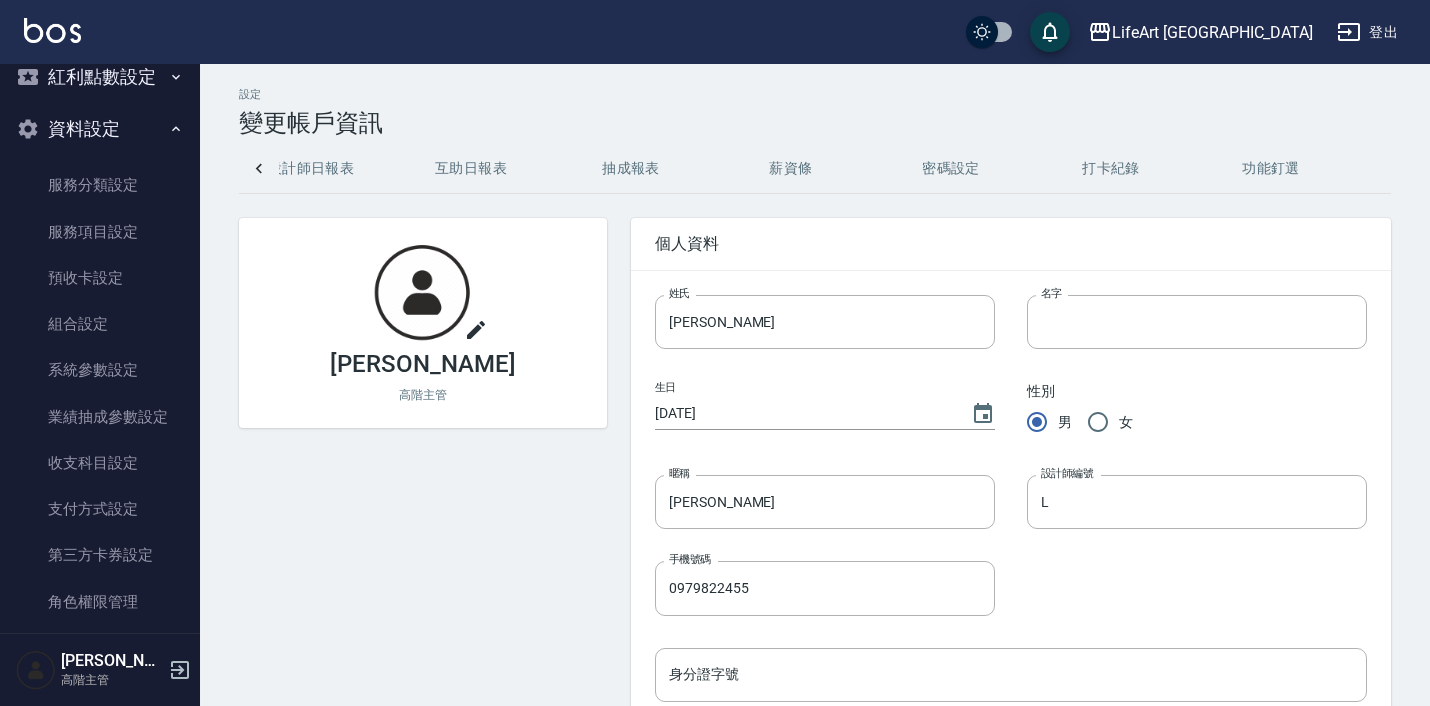 click on "密碼設定" at bounding box center [951, 169] 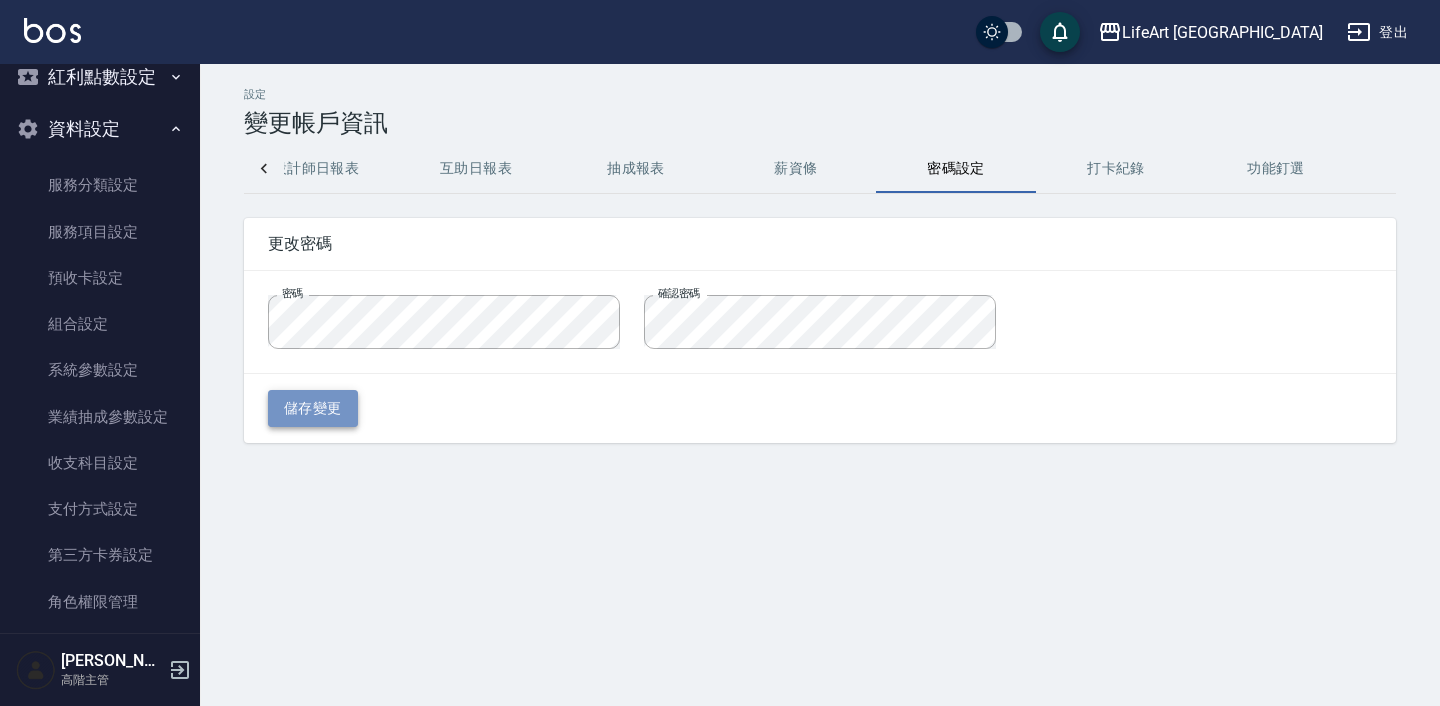 click on "儲存變更" at bounding box center (313, 408) 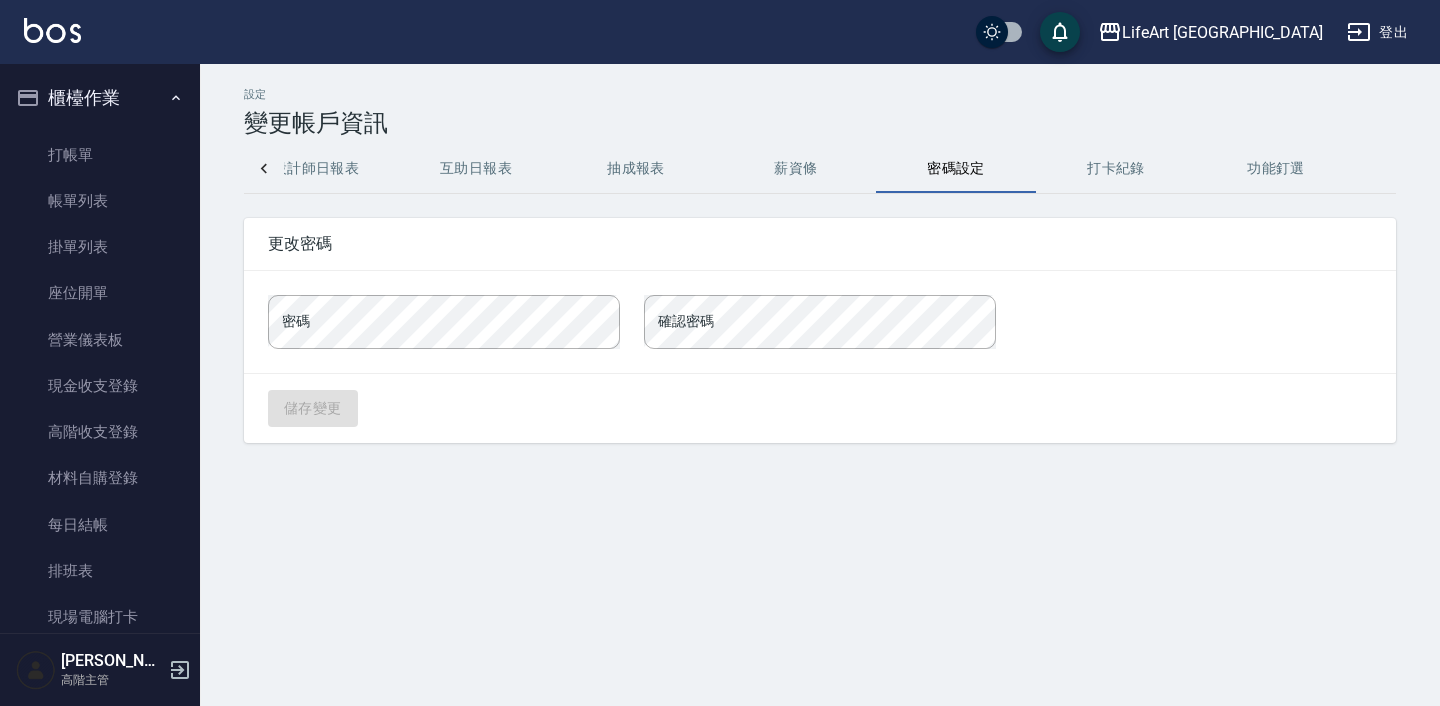 scroll, scrollTop: -1, scrollLeft: 0, axis: vertical 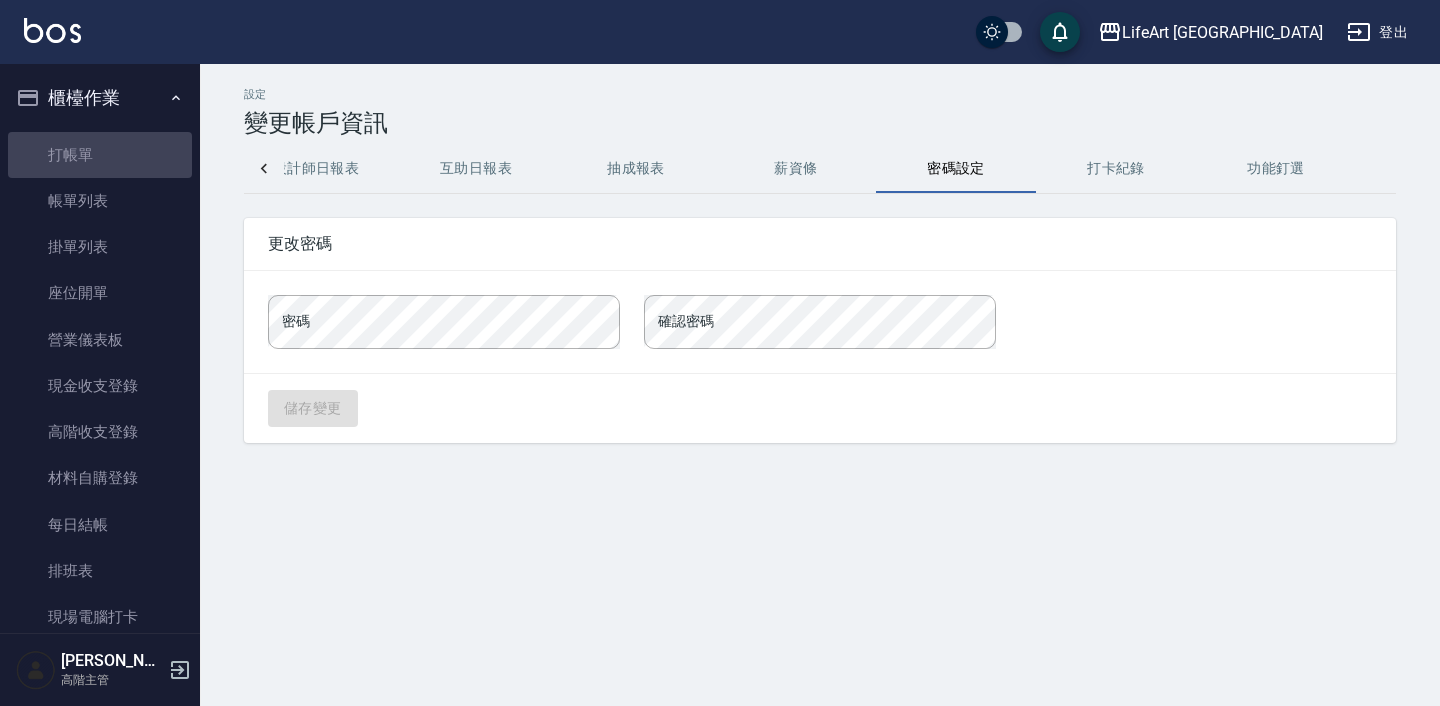 click on "打帳單" at bounding box center (100, 155) 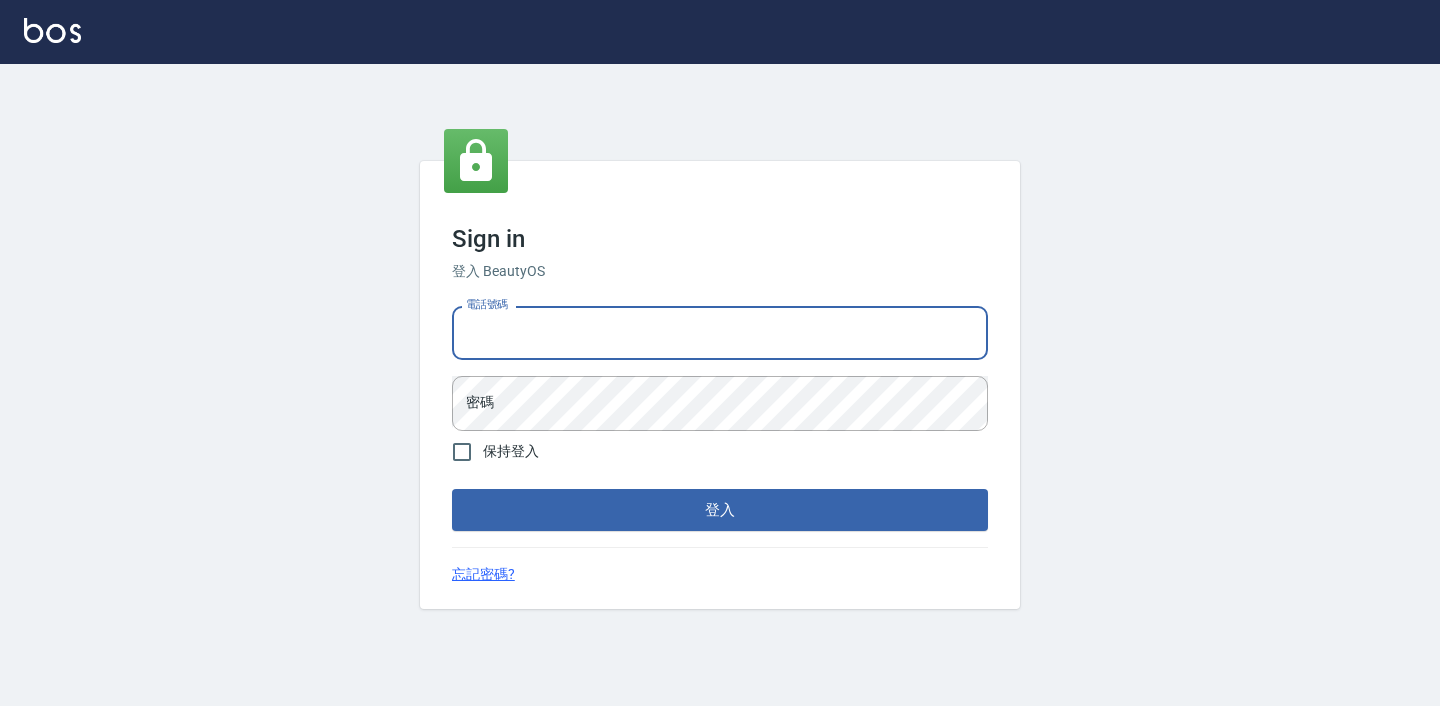 scroll, scrollTop: 0, scrollLeft: 0, axis: both 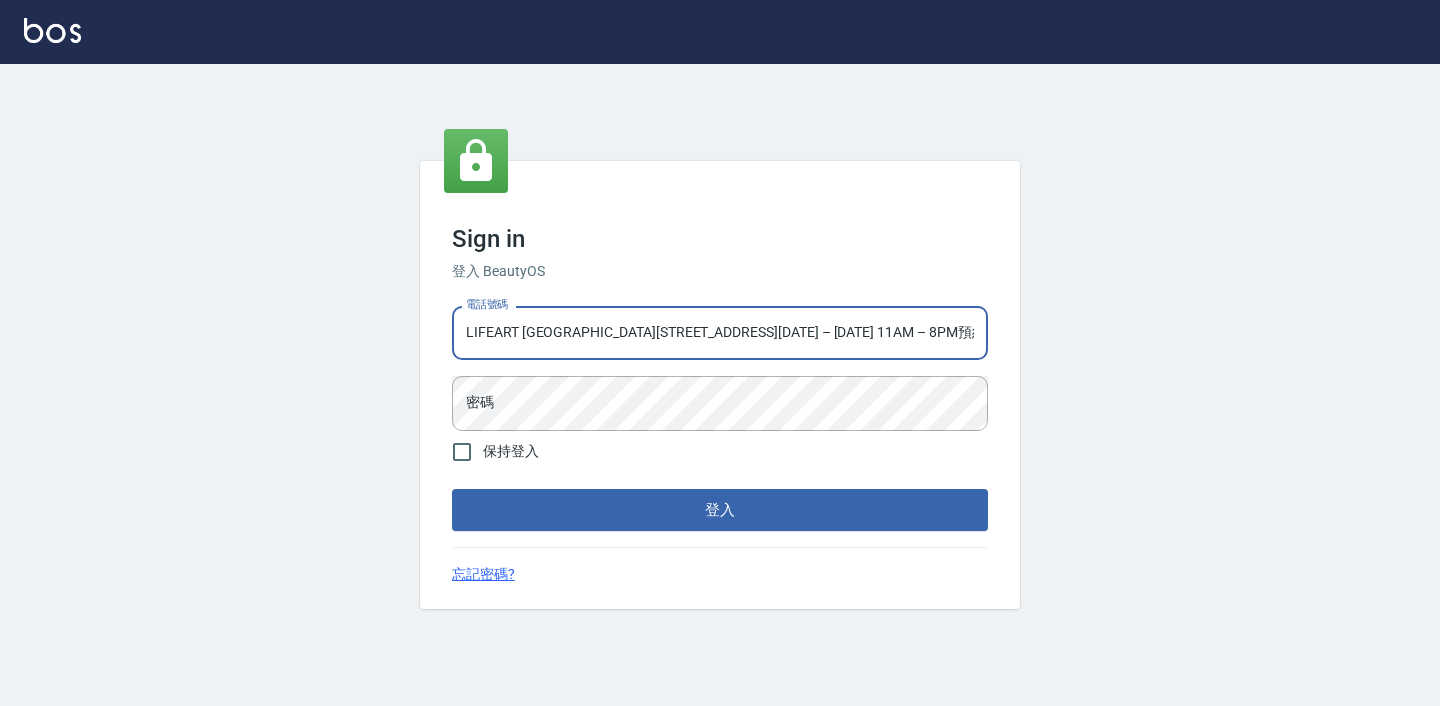 click on "登入" at bounding box center [720, 510] 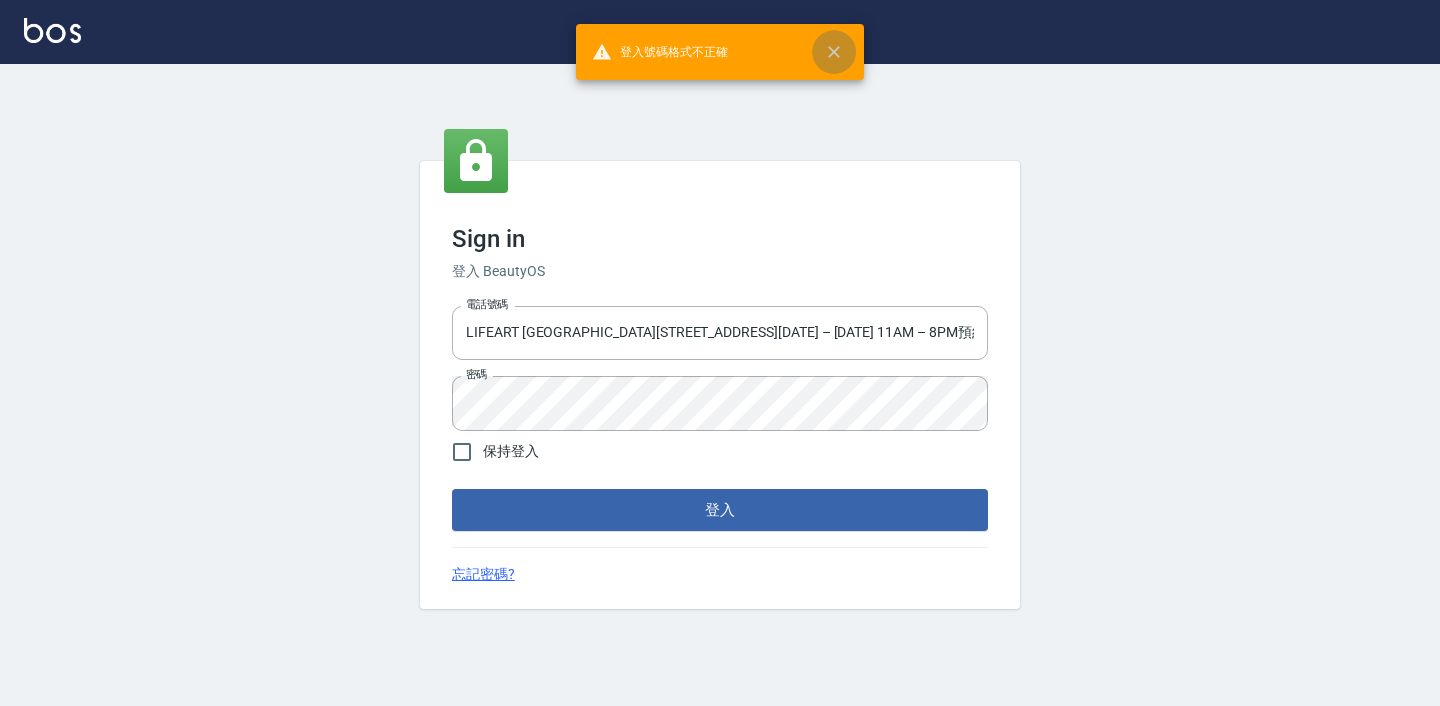click 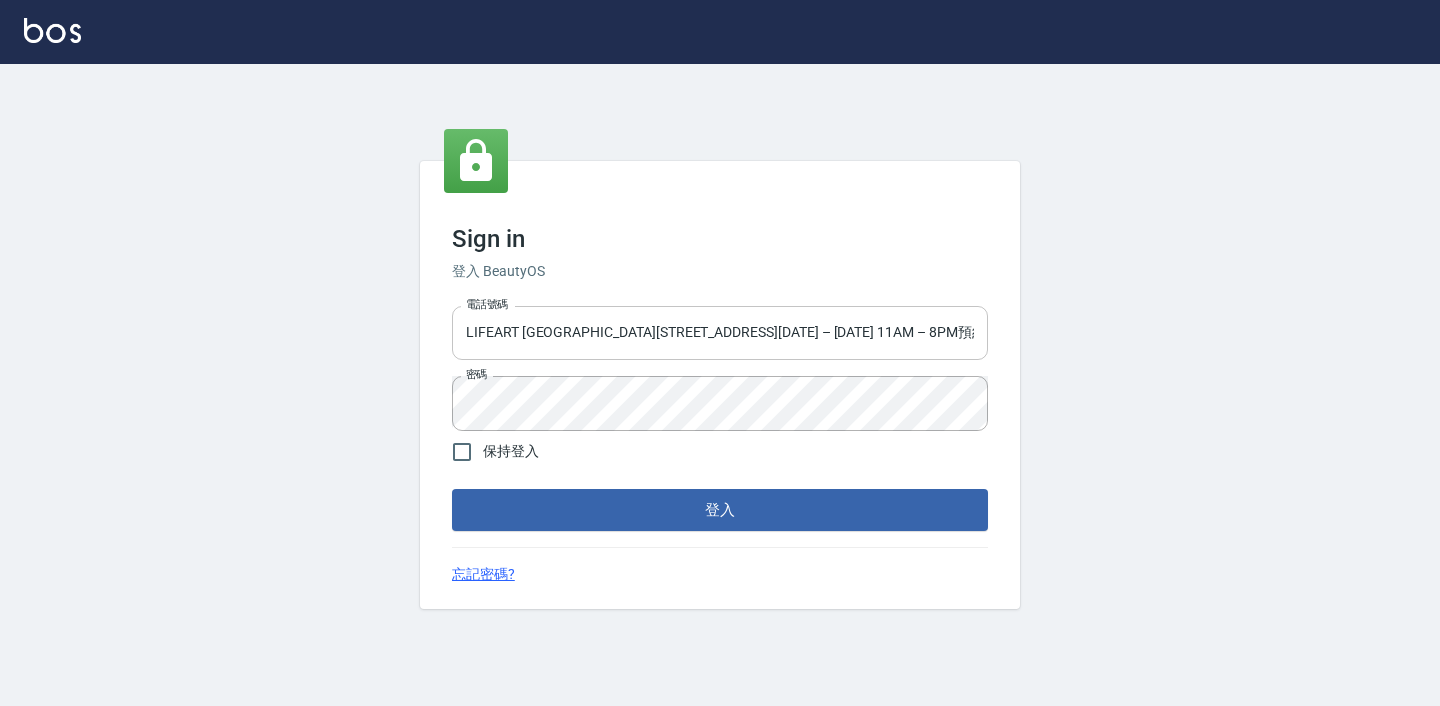 click on "LIFEART [GEOGRAPHIC_DATA][STREET_ADDRESS][DATE] – [DATE] 11AM – 8PM預約專線：[PHONE_NUMBER]" at bounding box center (720, 333) 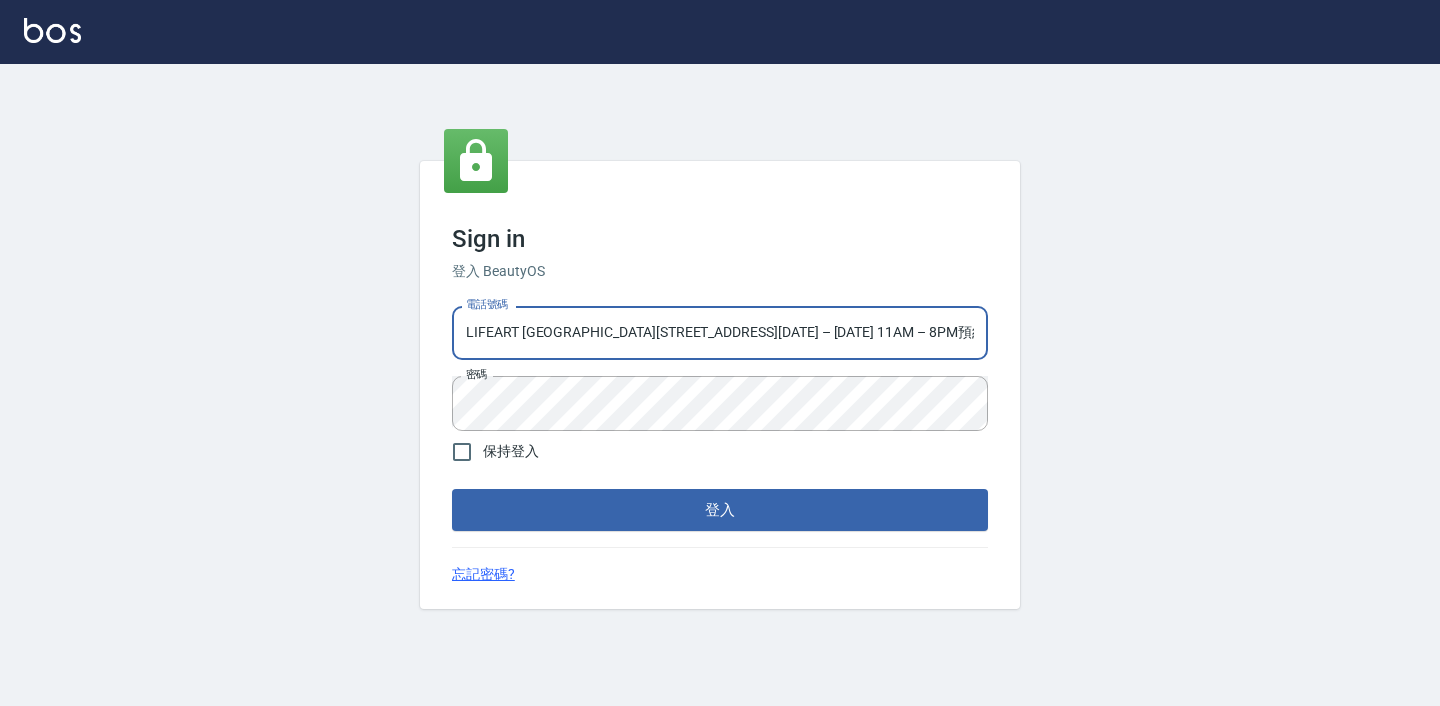 click on "LIFEART [GEOGRAPHIC_DATA][STREET_ADDRESS][DATE] – [DATE] 11AM – 8PM預約專線：[PHONE_NUMBER]" at bounding box center [720, 333] 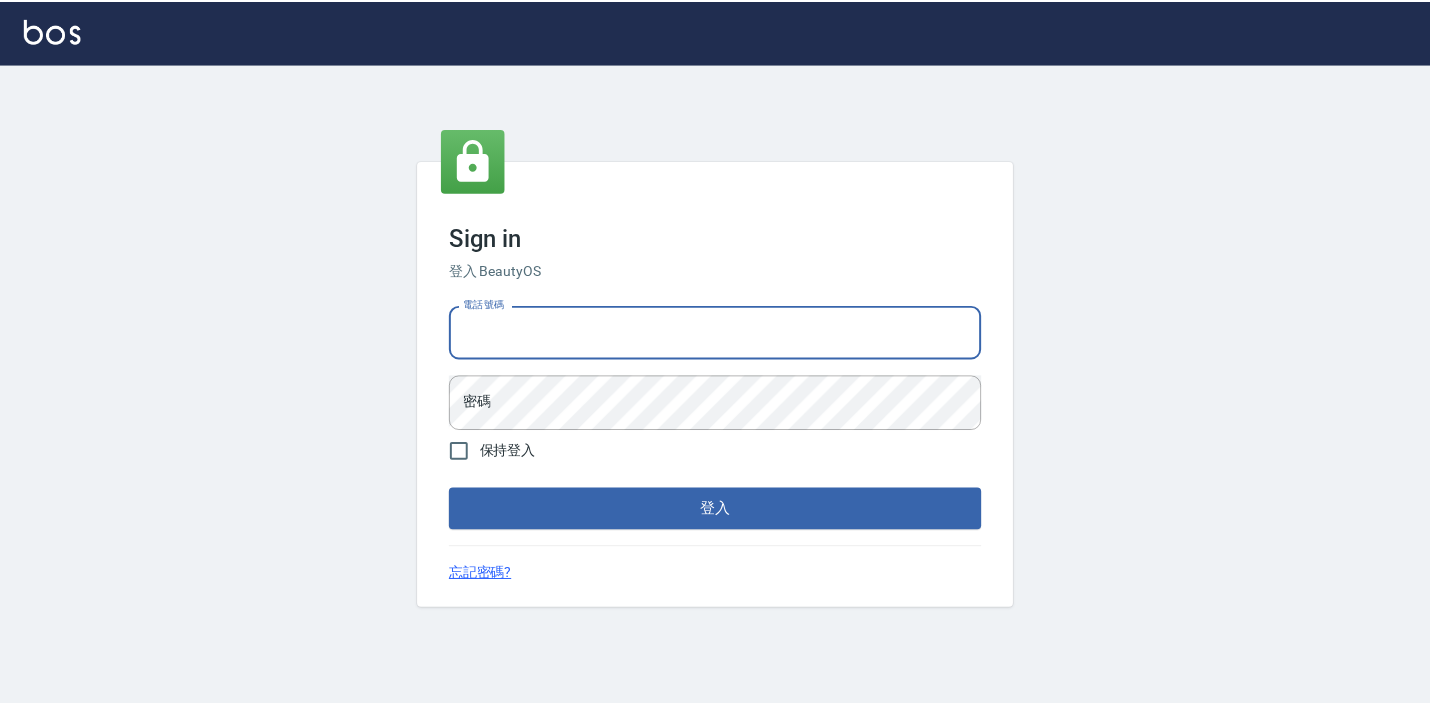 scroll, scrollTop: 0, scrollLeft: 0, axis: both 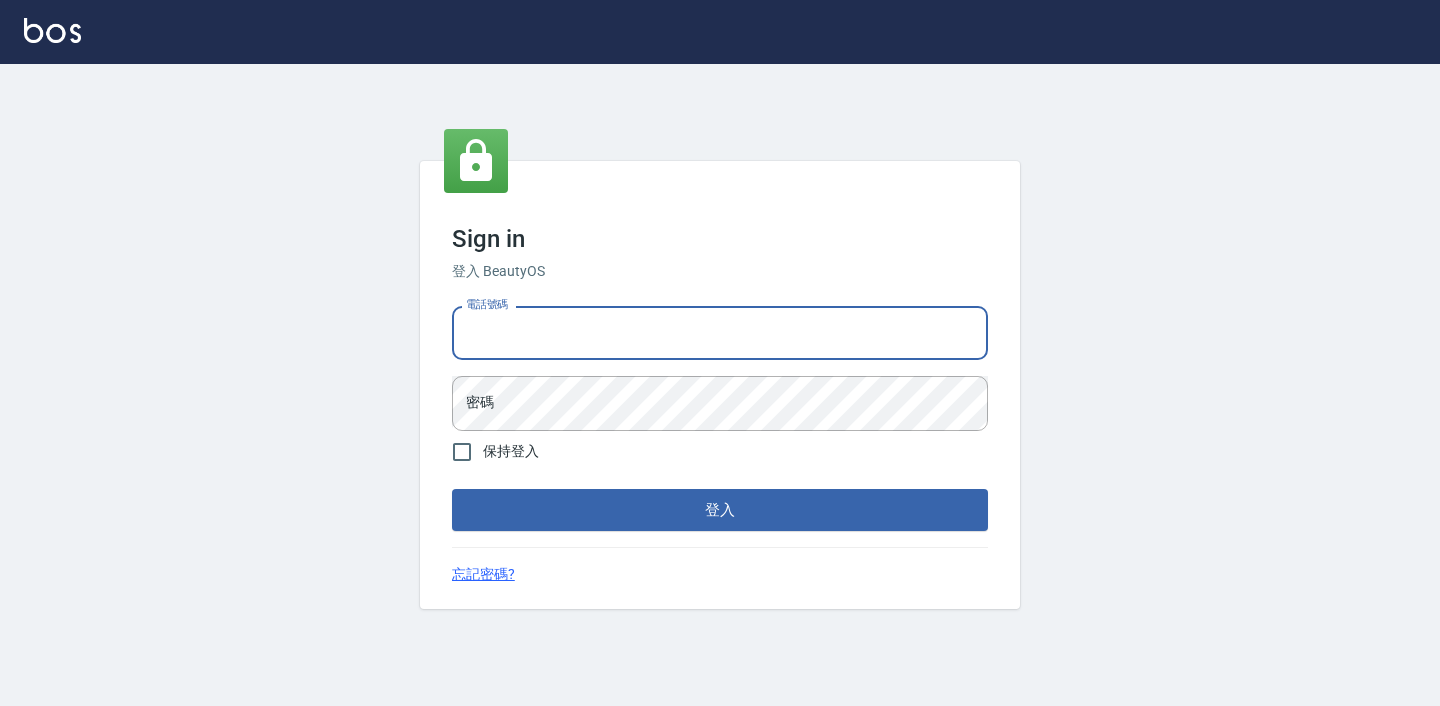 click on "電話號碼" at bounding box center (720, 333) 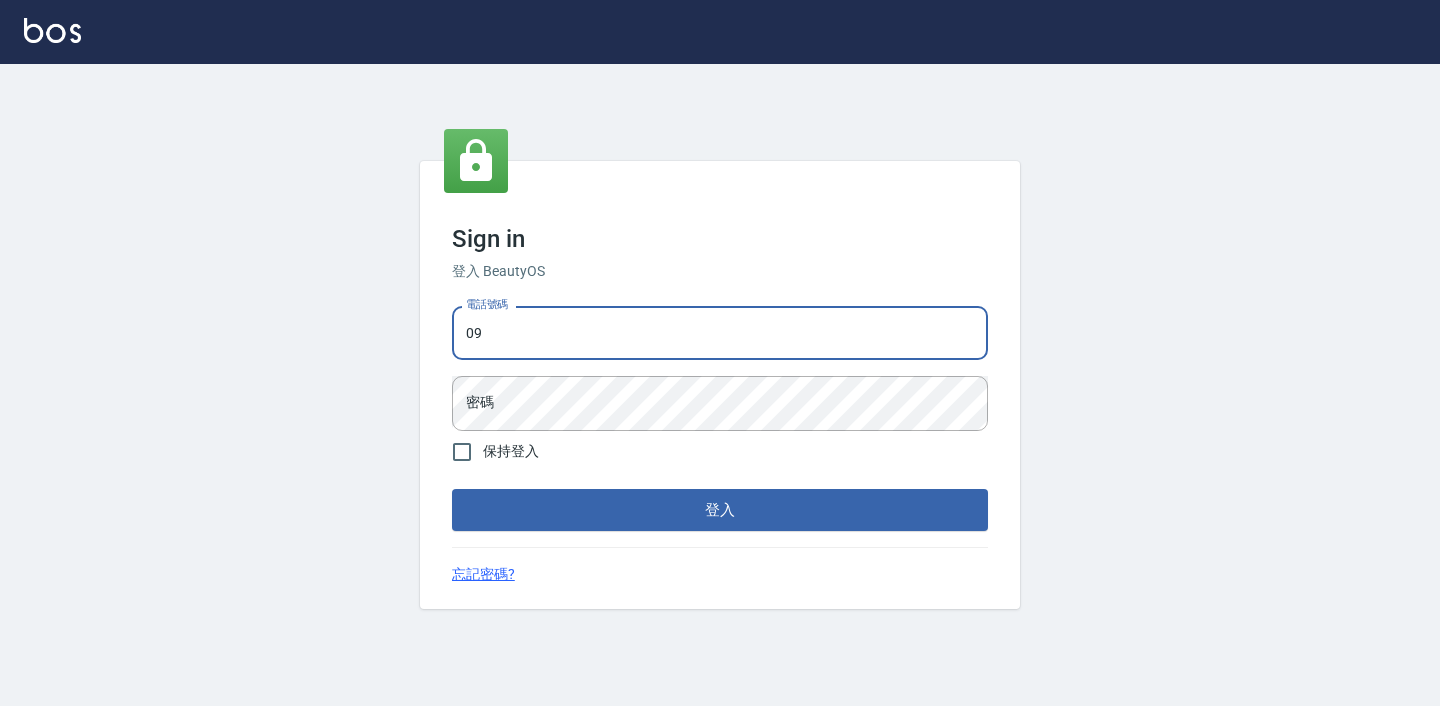 type on "0979822455" 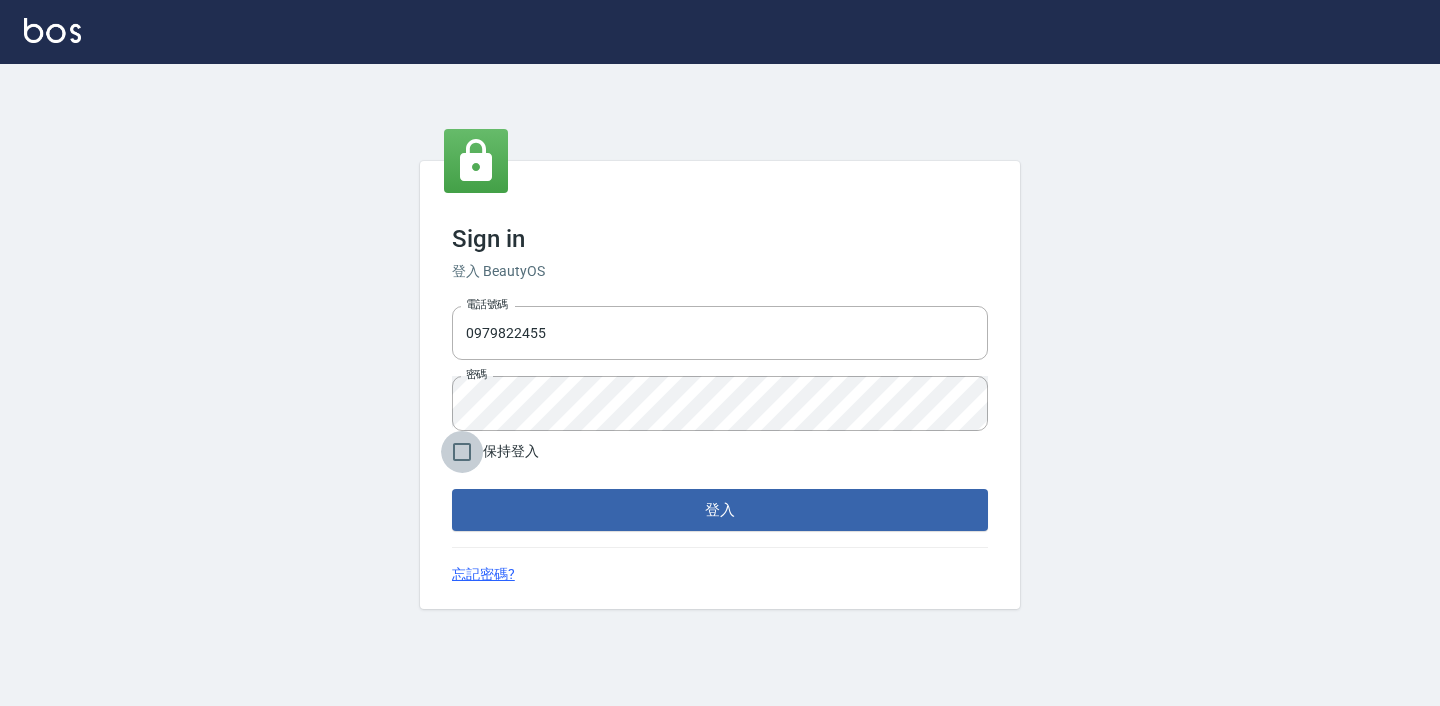 click on "保持登入" at bounding box center [462, 452] 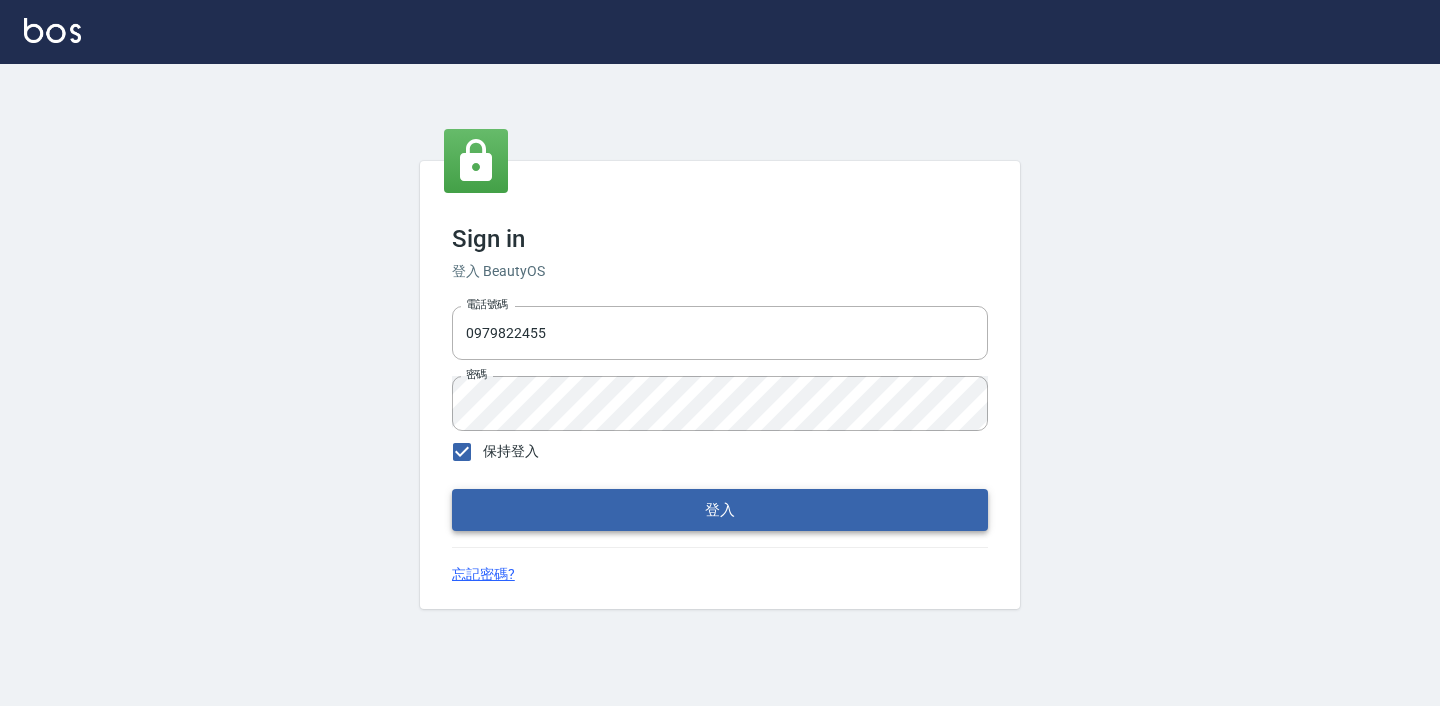 click on "登入" at bounding box center [720, 510] 